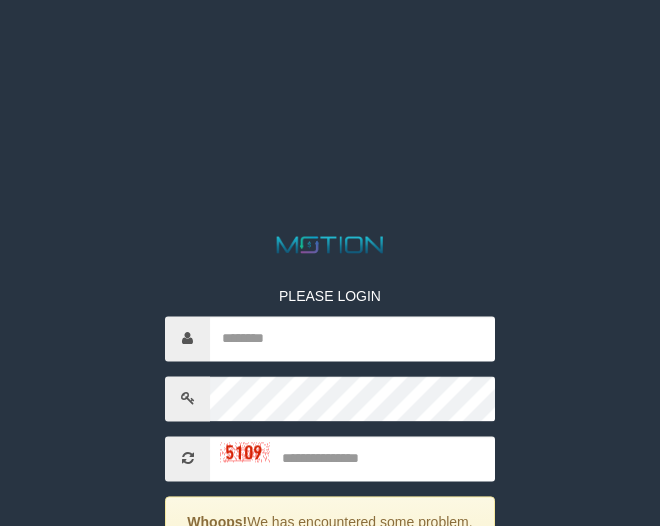 scroll, scrollTop: 143, scrollLeft: 0, axis: vertical 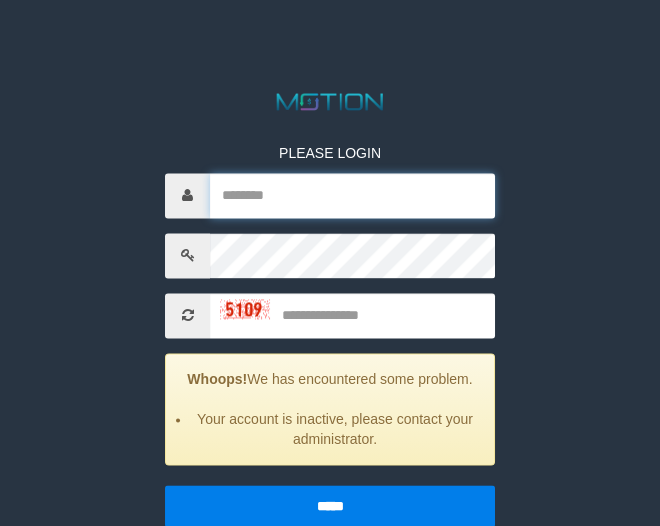 click at bounding box center [352, 195] 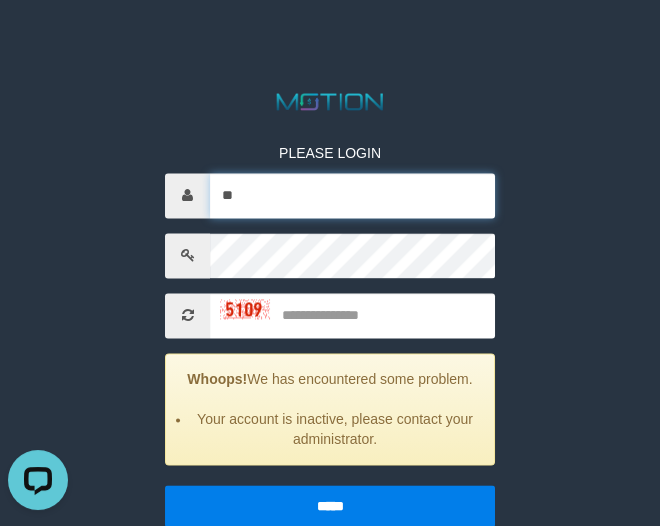 scroll, scrollTop: 0, scrollLeft: 0, axis: both 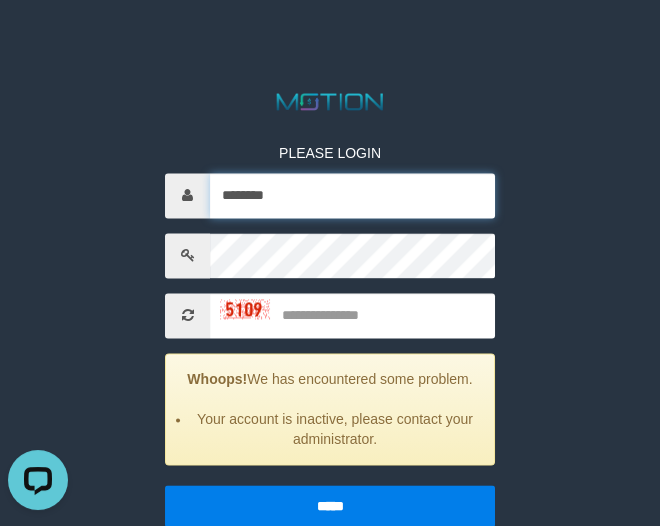 type on "********" 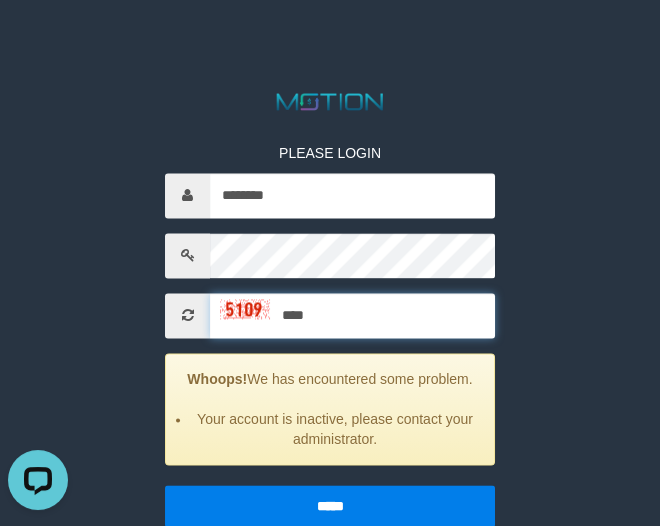 type on "****" 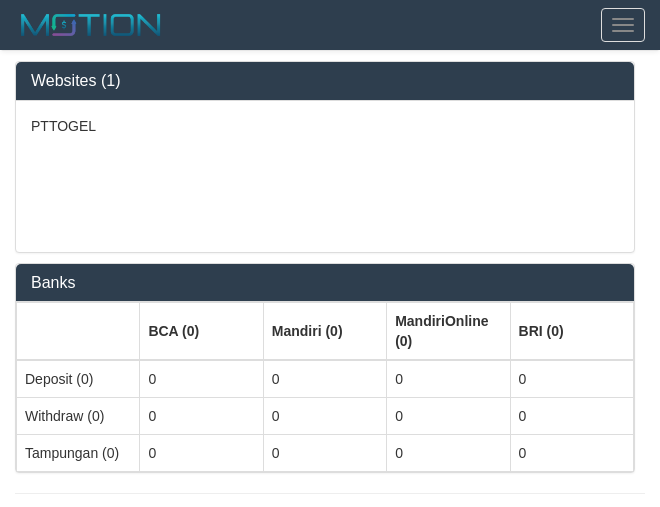 select on "***" 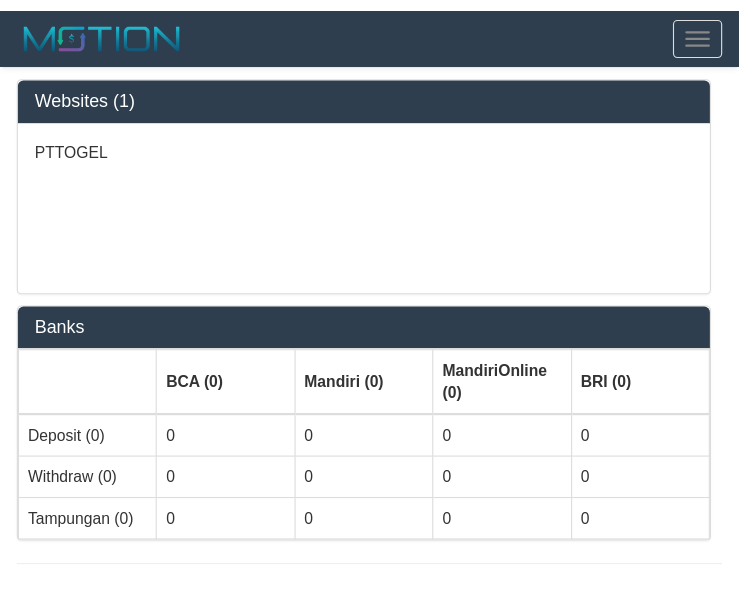 scroll, scrollTop: 0, scrollLeft: 0, axis: both 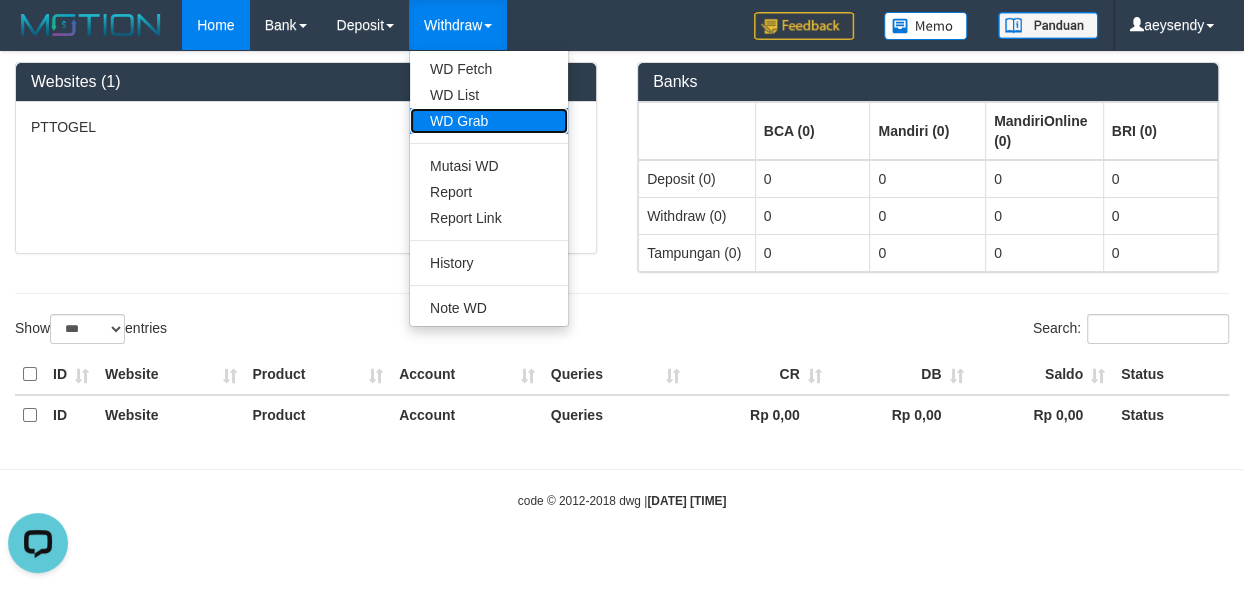click on "WD Grab" at bounding box center (489, 121) 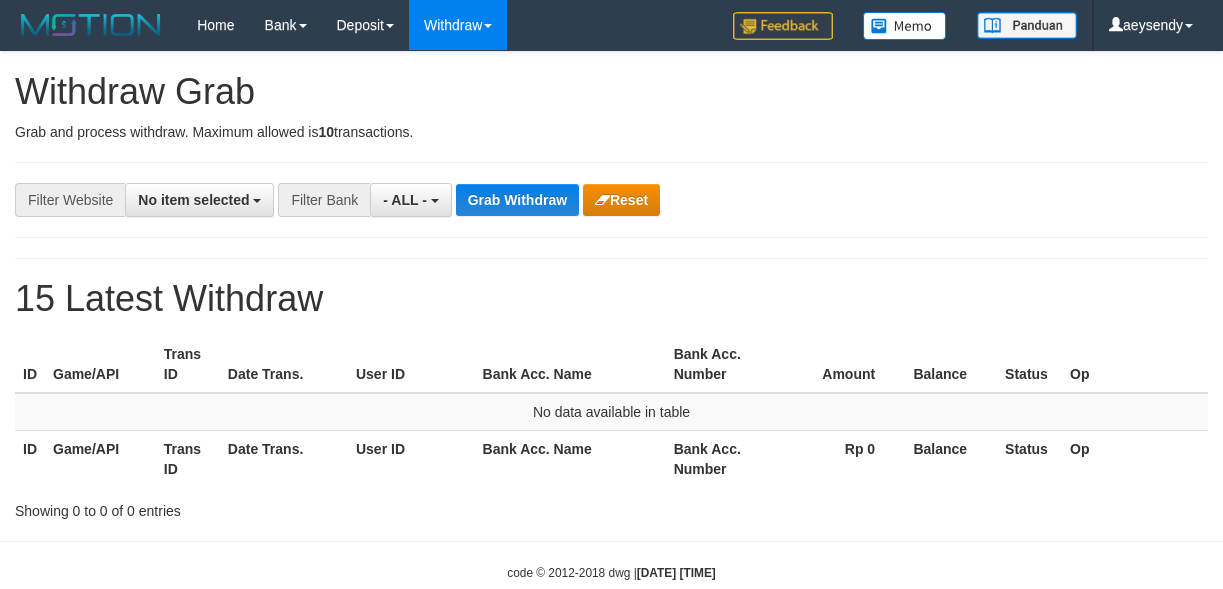 scroll, scrollTop: 0, scrollLeft: 0, axis: both 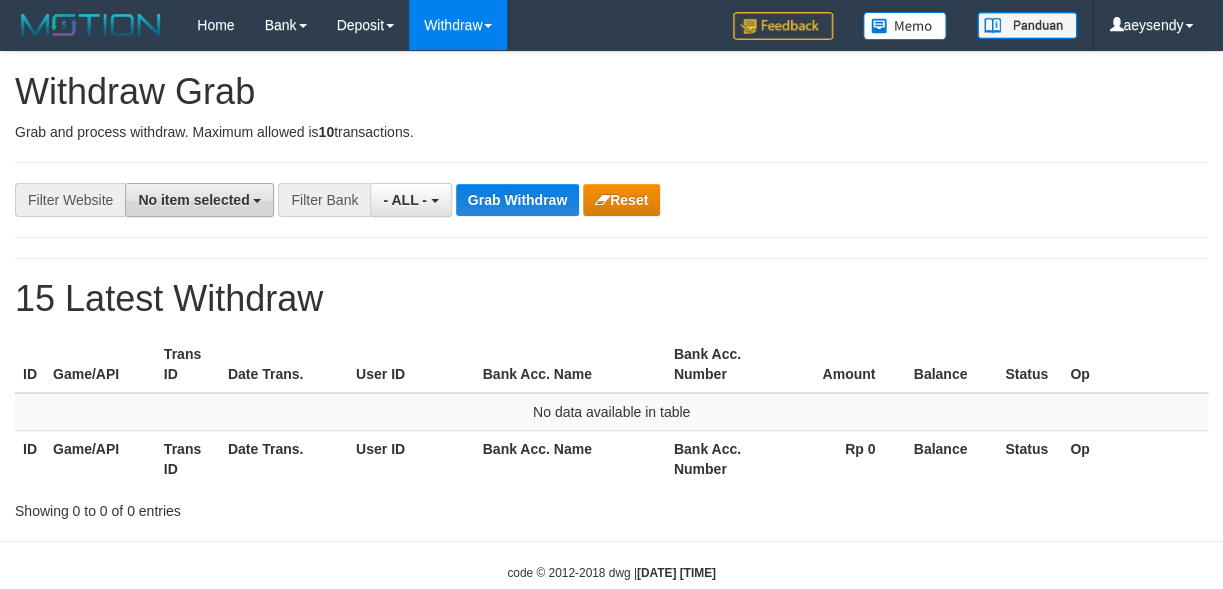 click on "No item selected" at bounding box center [193, 200] 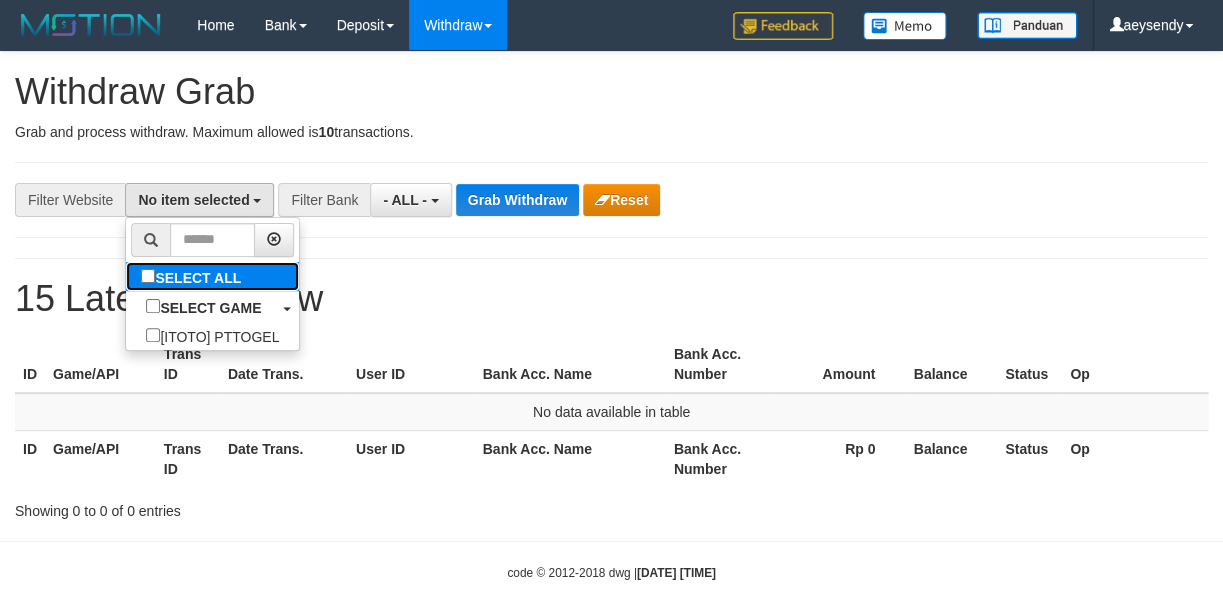 click on "SELECT ALL" at bounding box center (193, 276) 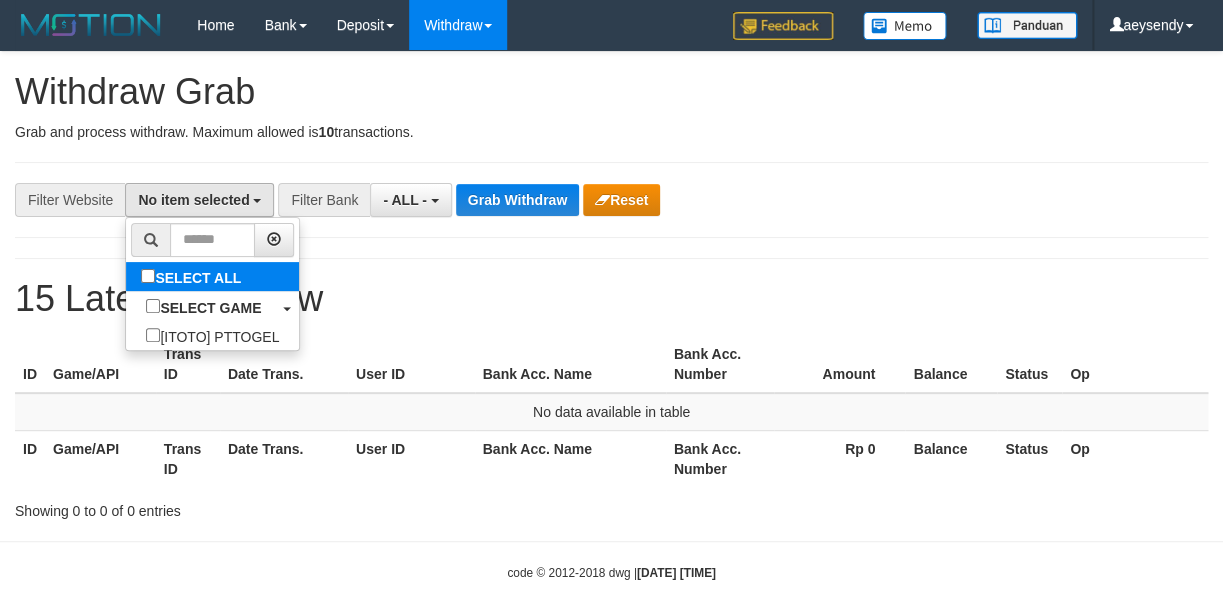 select on "***" 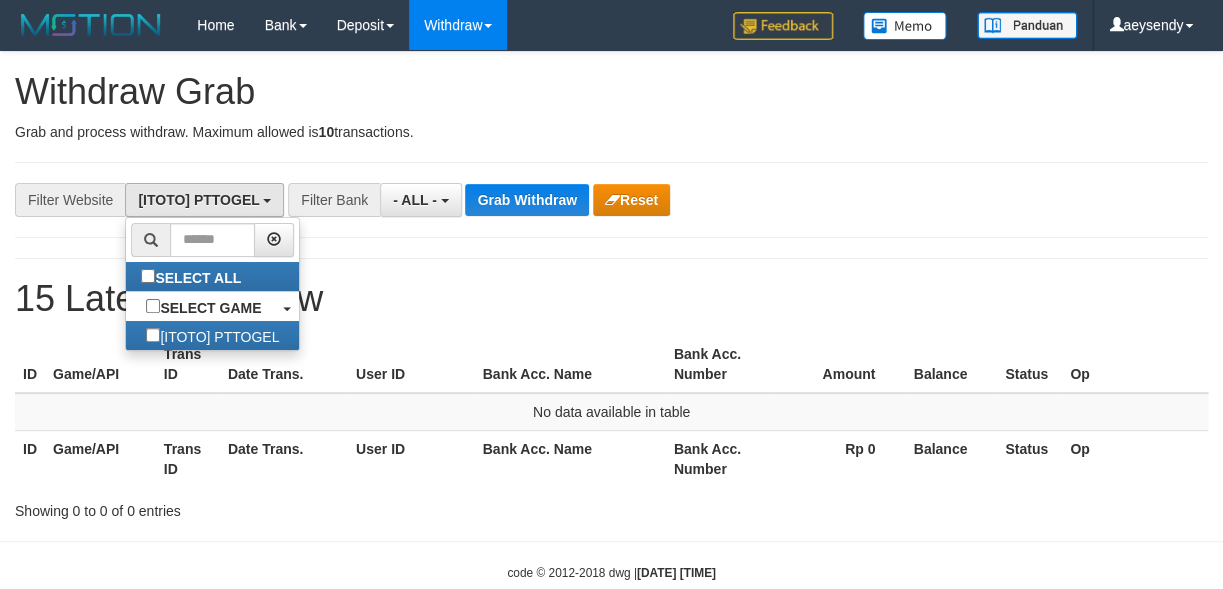 click on "**********" at bounding box center [611, 286] 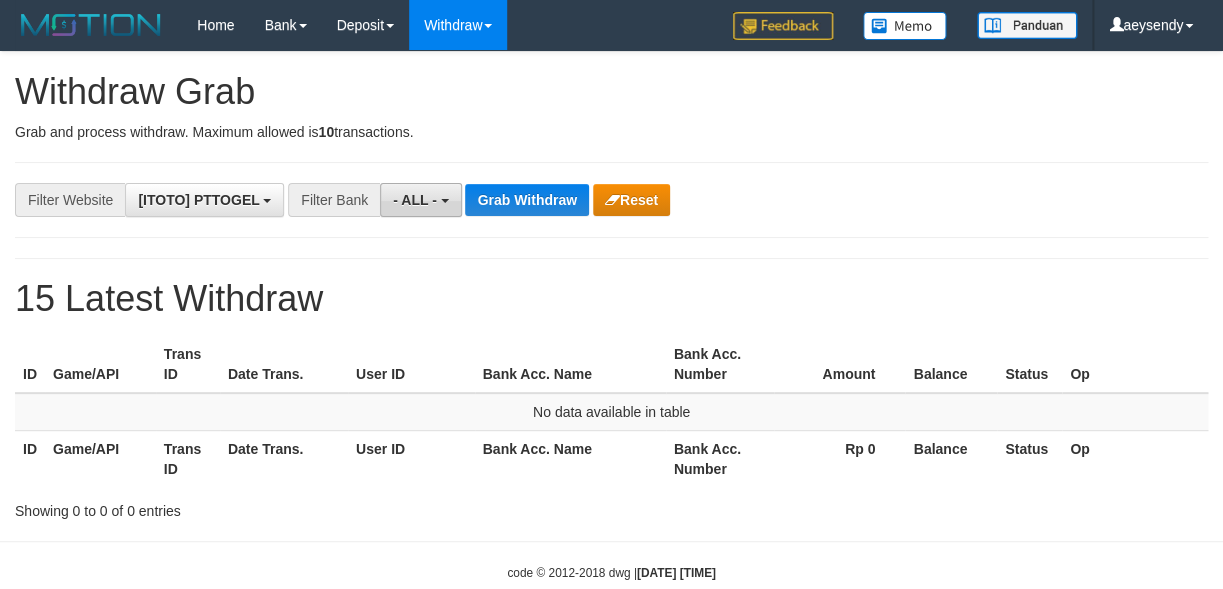 click on "- ALL -" at bounding box center (415, 200) 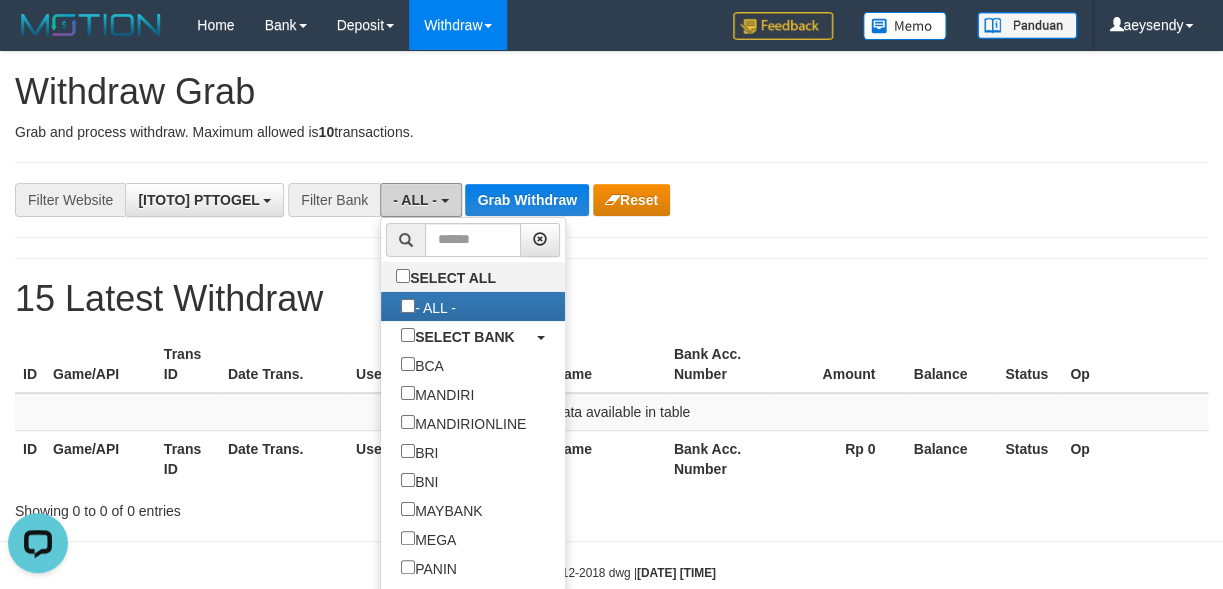 scroll, scrollTop: 0, scrollLeft: 0, axis: both 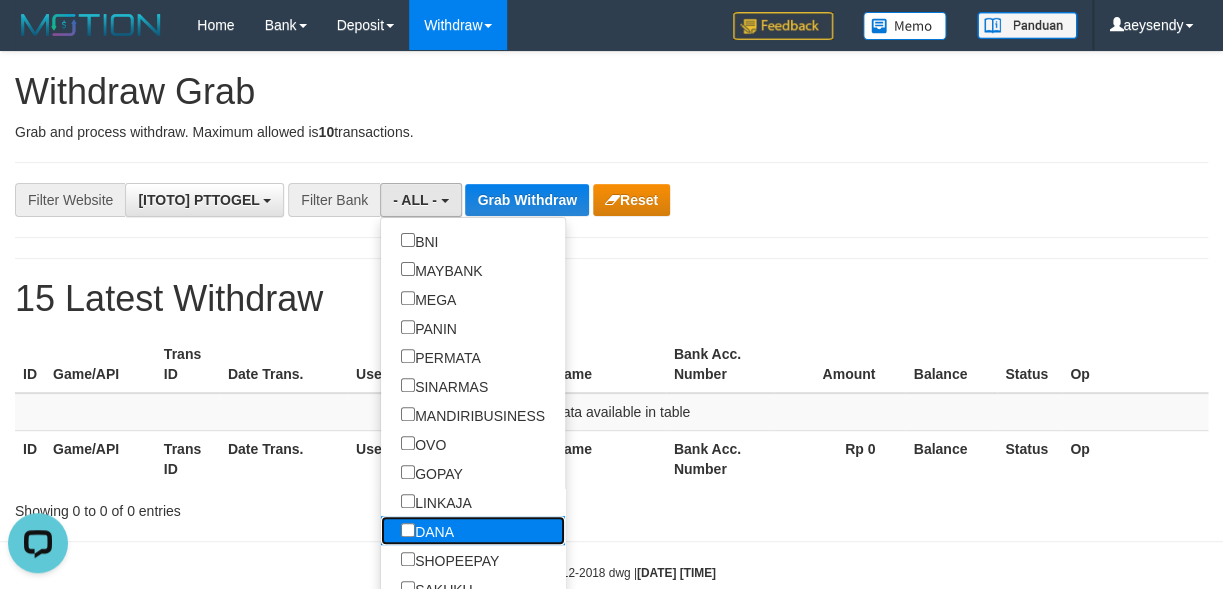 click on "DANA" at bounding box center (427, 530) 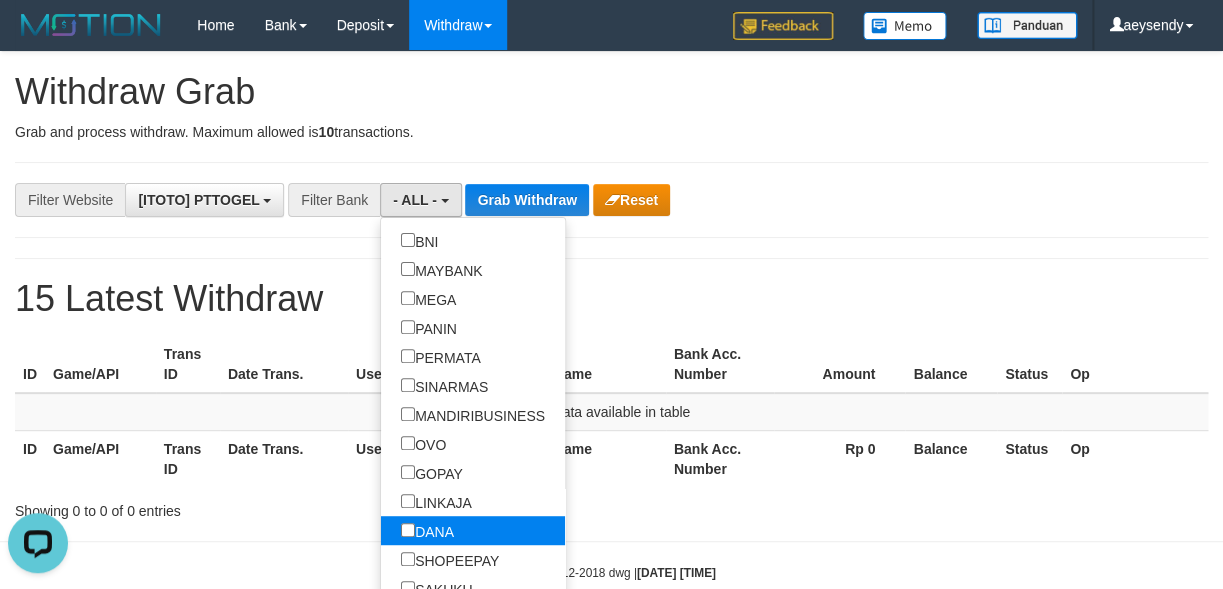 select on "****" 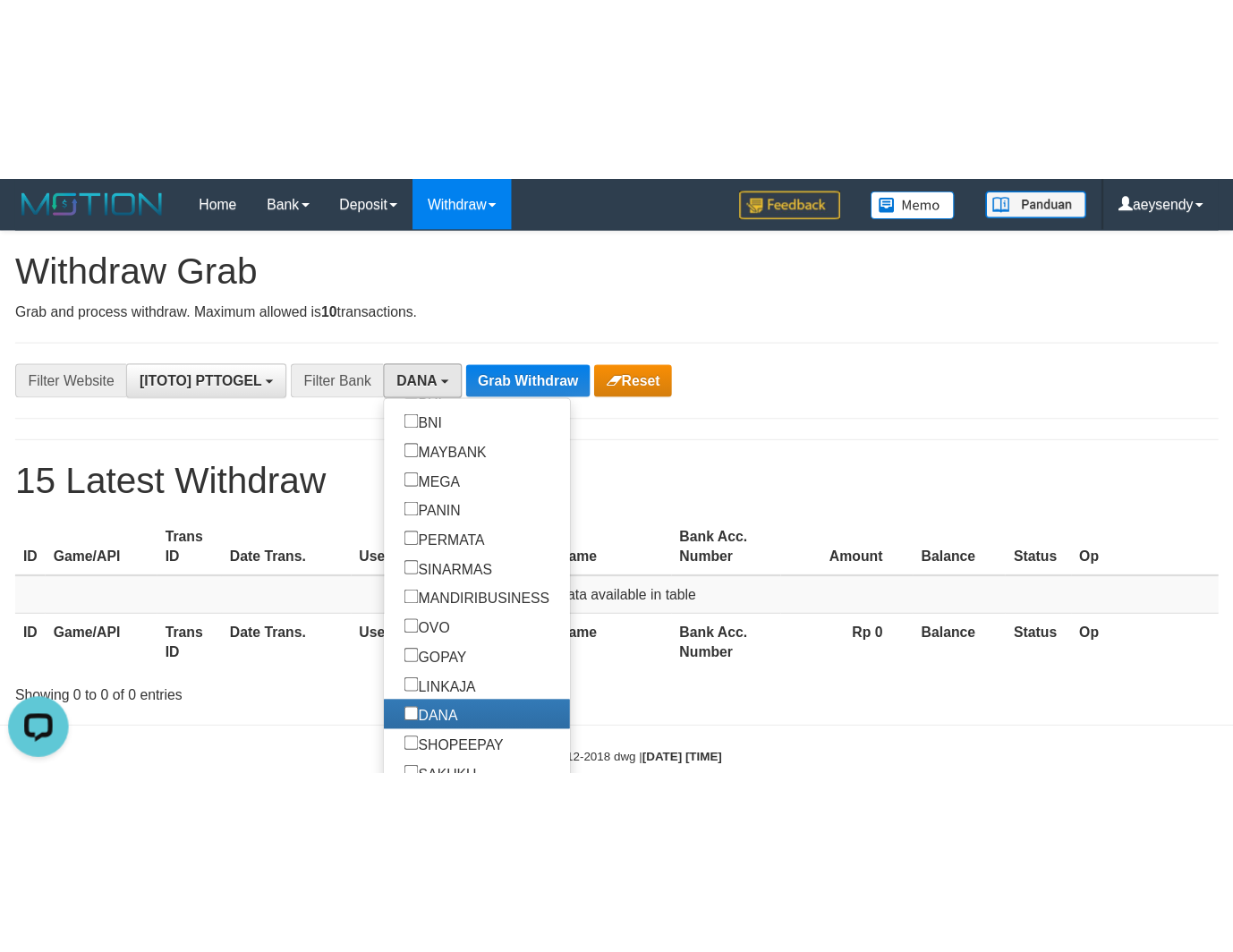 scroll, scrollTop: 286, scrollLeft: 0, axis: vertical 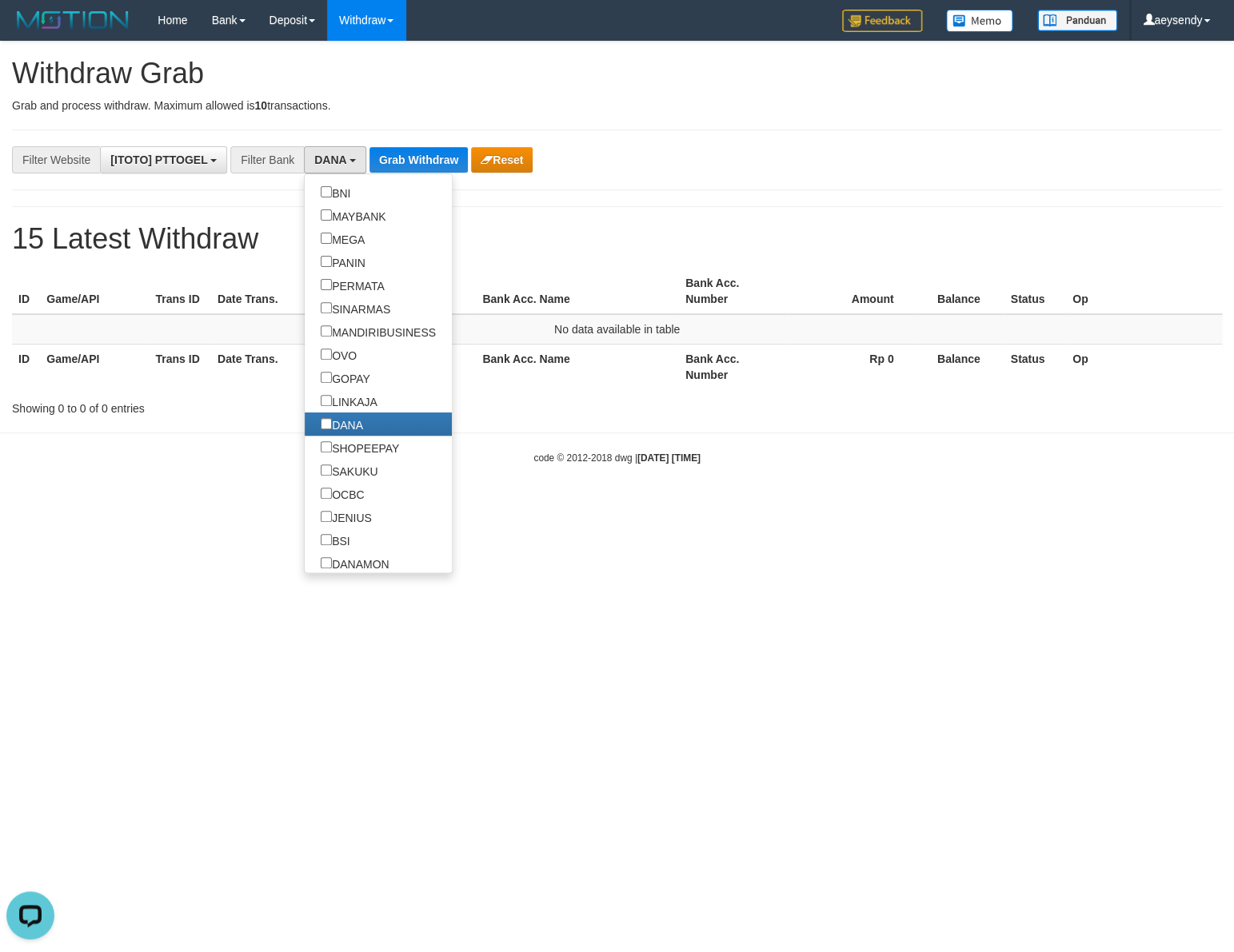 click on "Toggle navigation
Home
Bank
Account List
Load
By Website
Group
[ITOTO]													PTTOGEL
Mutasi Bank
Search
Sync
Note Mutasi
Deposit
DPS Fetch
DPS List
History
PGA History
Note DPS - 10" at bounding box center (617, 253) 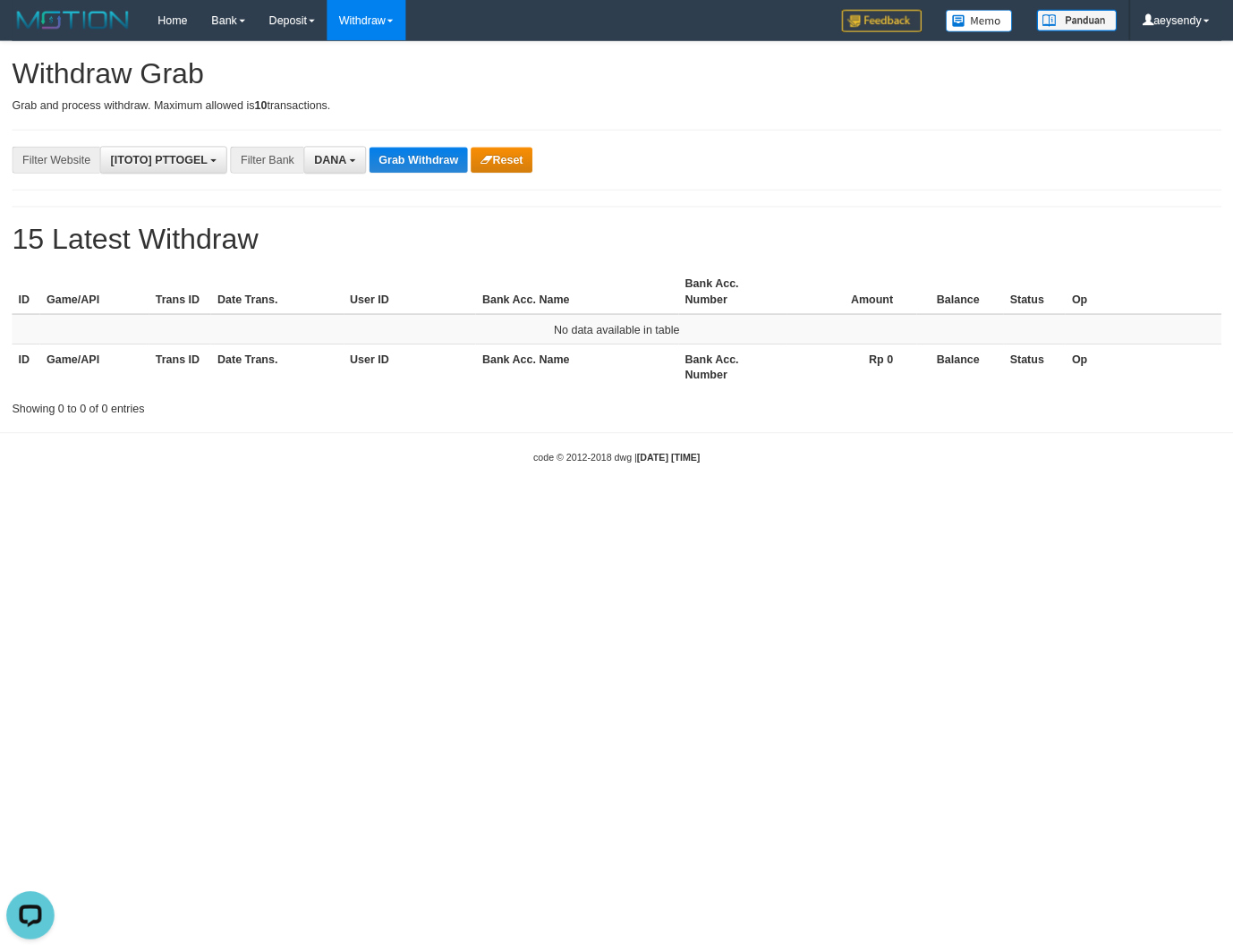 scroll, scrollTop: 293, scrollLeft: 0, axis: vertical 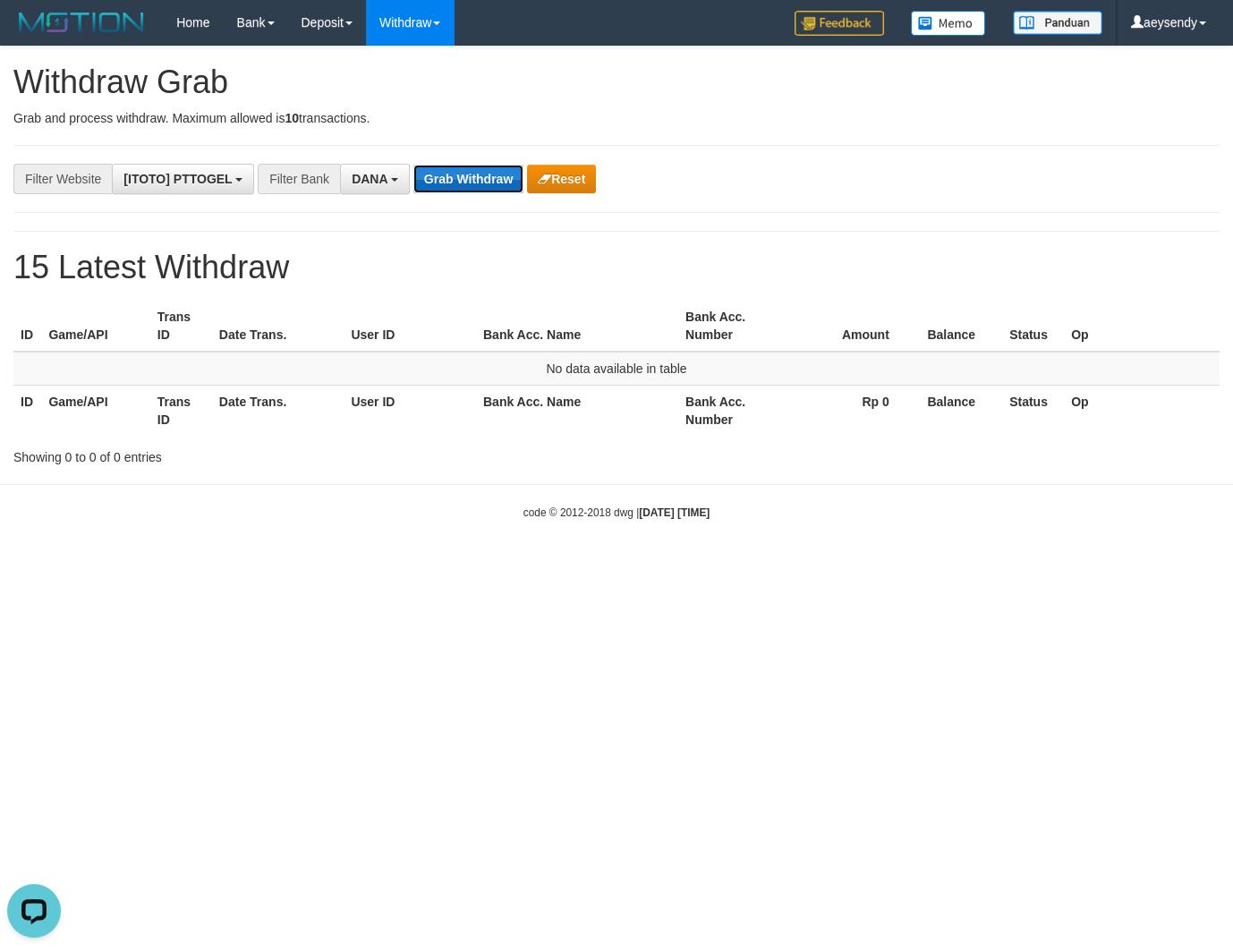 click on "Grab Withdraw" at bounding box center [468, 179] 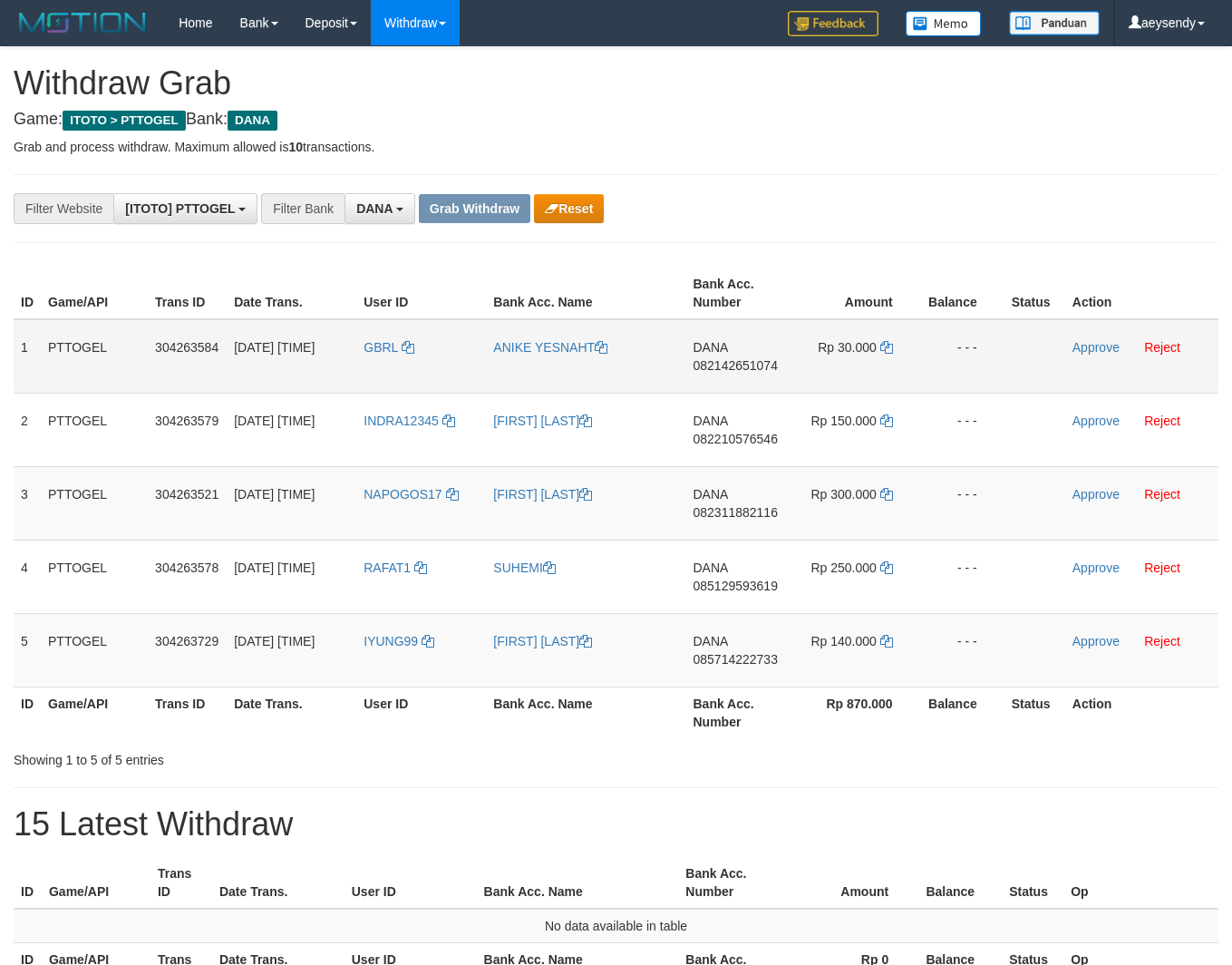 scroll, scrollTop: 0, scrollLeft: 0, axis: both 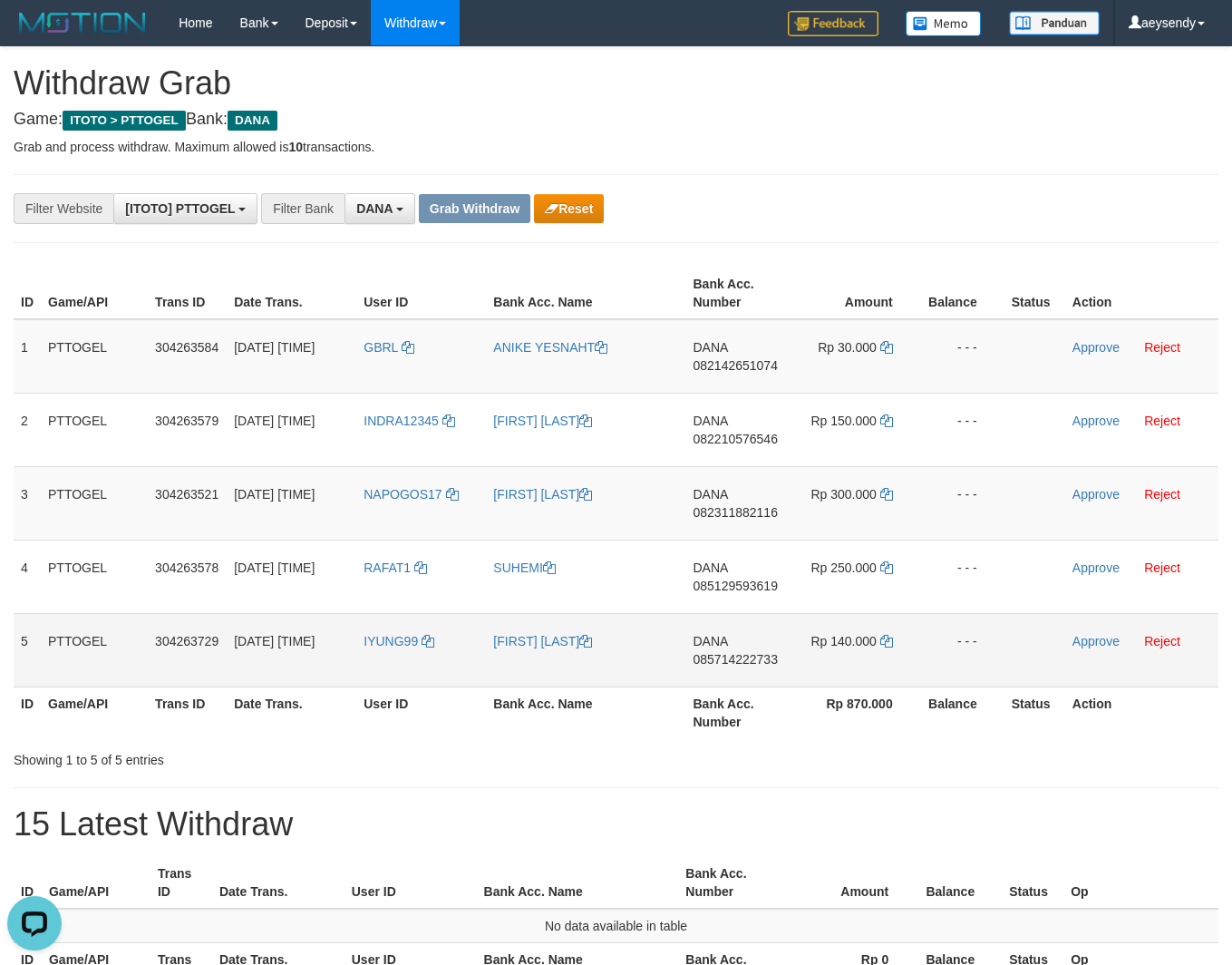 drag, startPoint x: 390, startPoint y: 385, endPoint x: 851, endPoint y: 663, distance: 538.3354 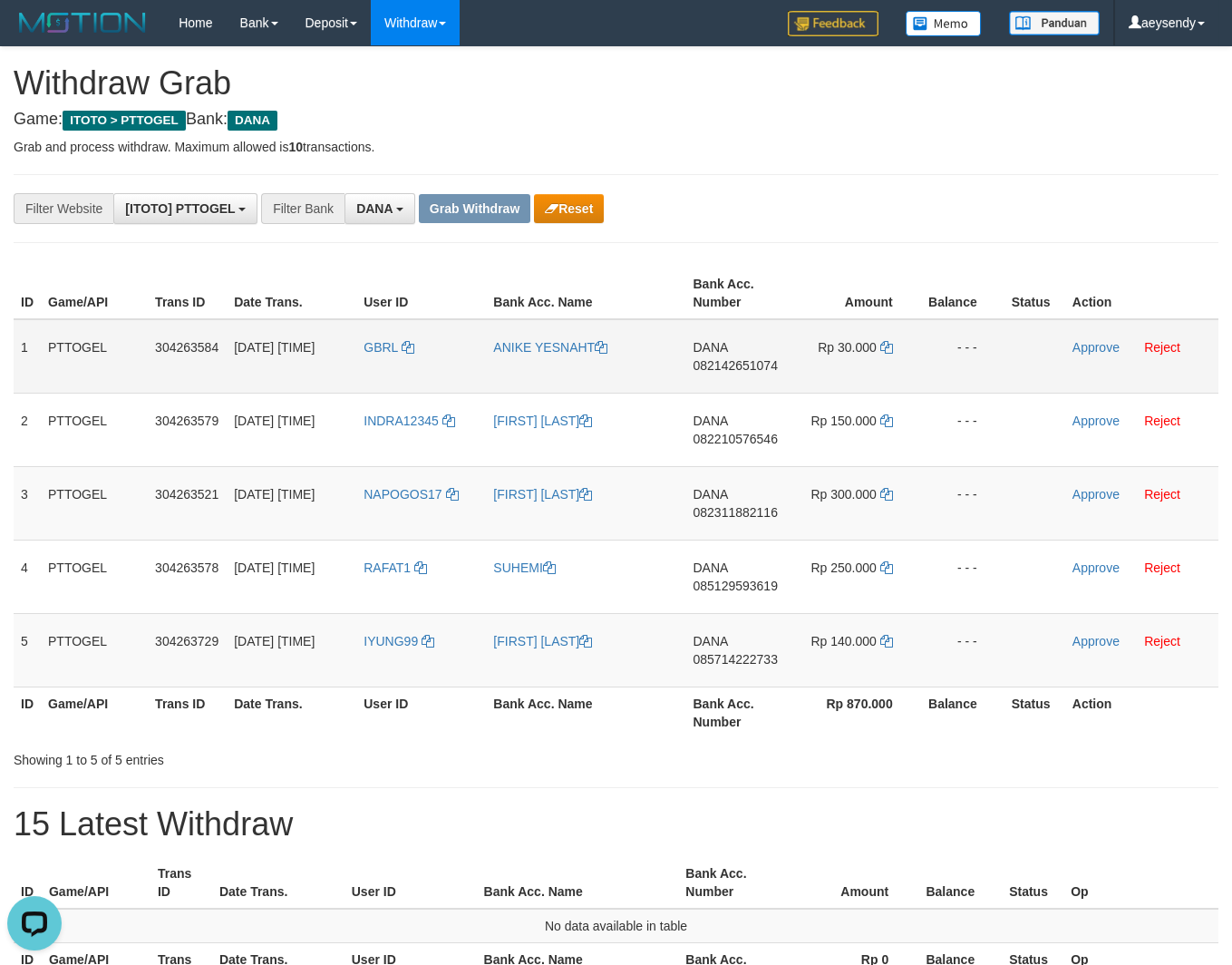 click on "082142651074" at bounding box center (735, 366) 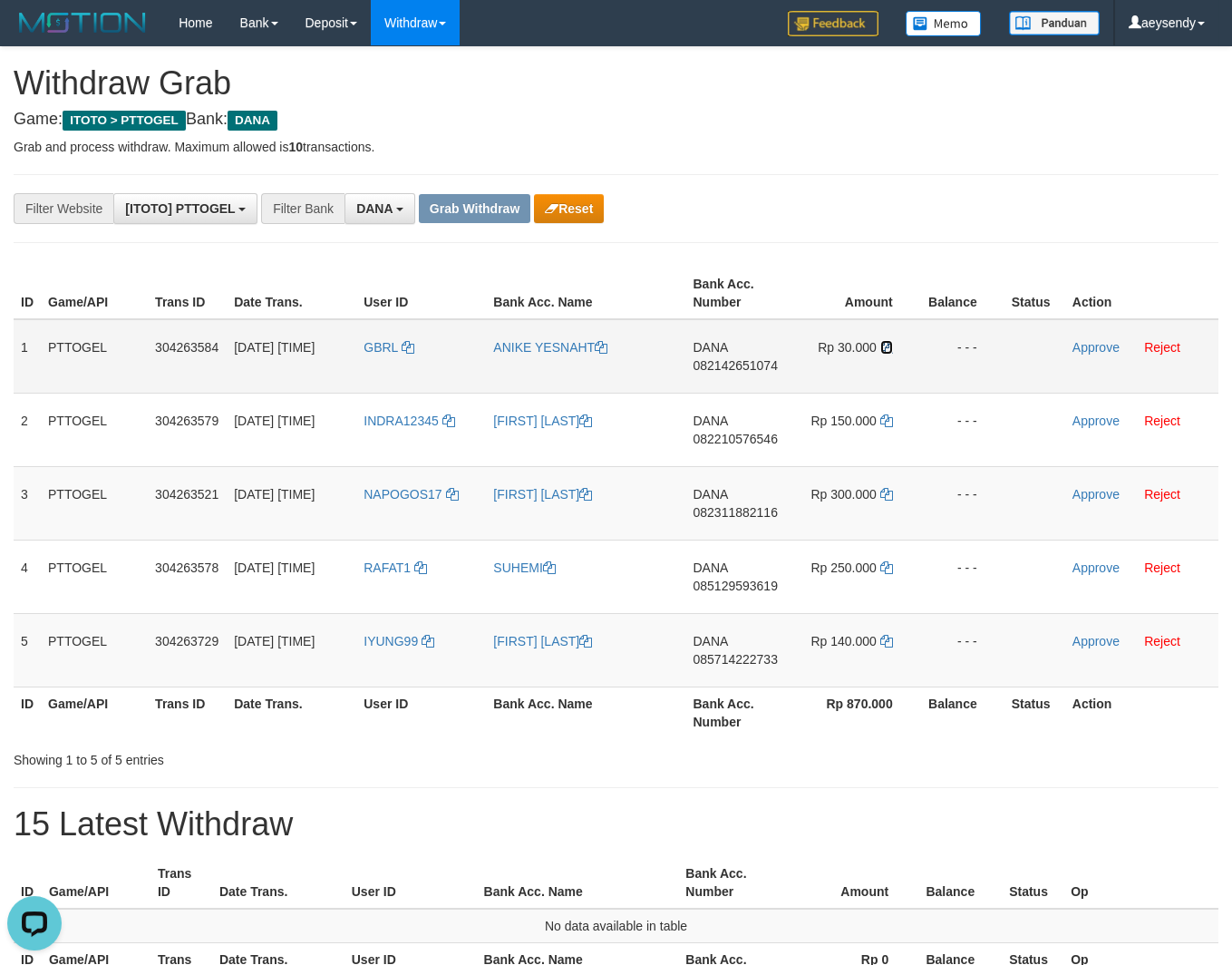 click at bounding box center [887, 347] 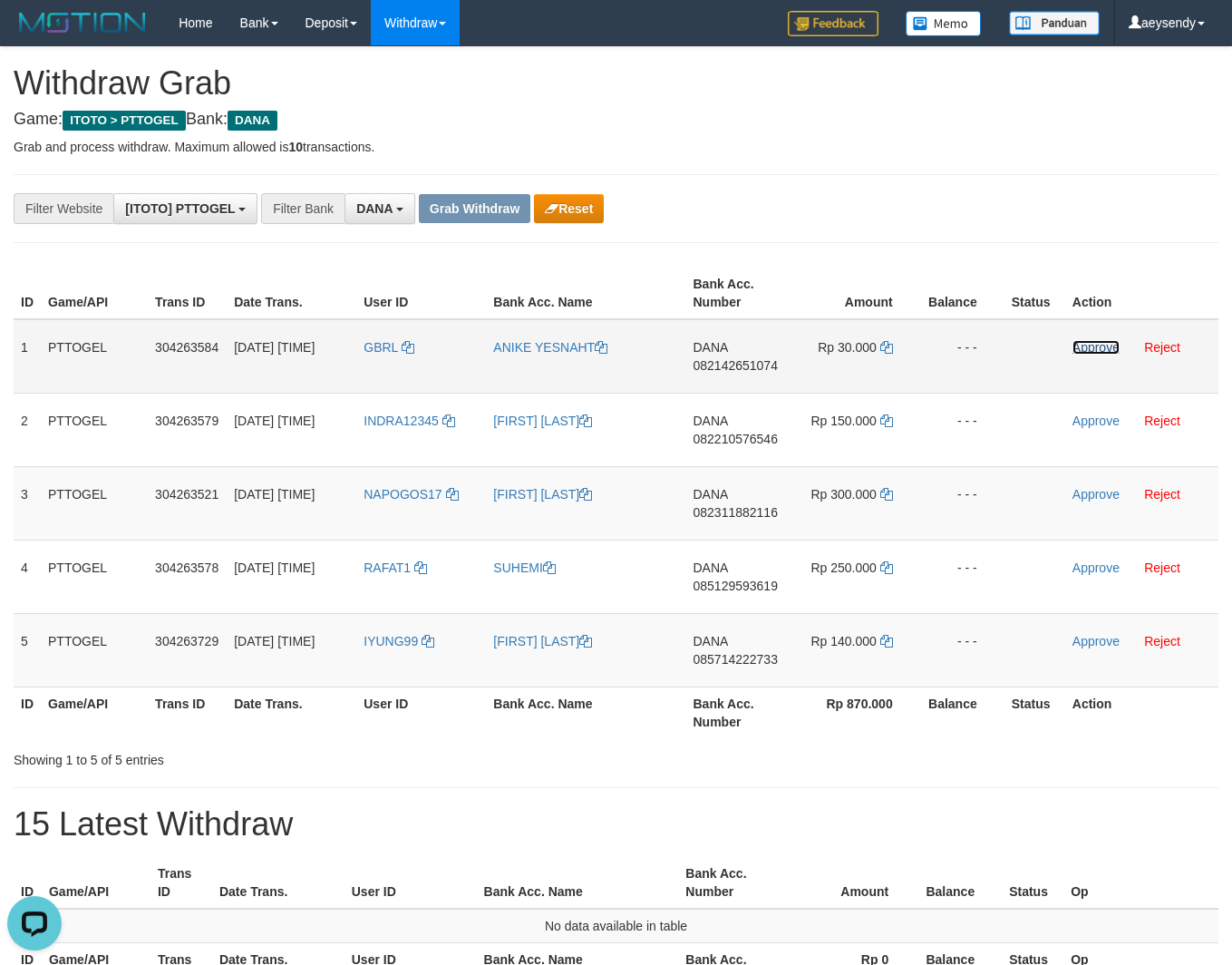 click on "Approve" at bounding box center [1096, 347] 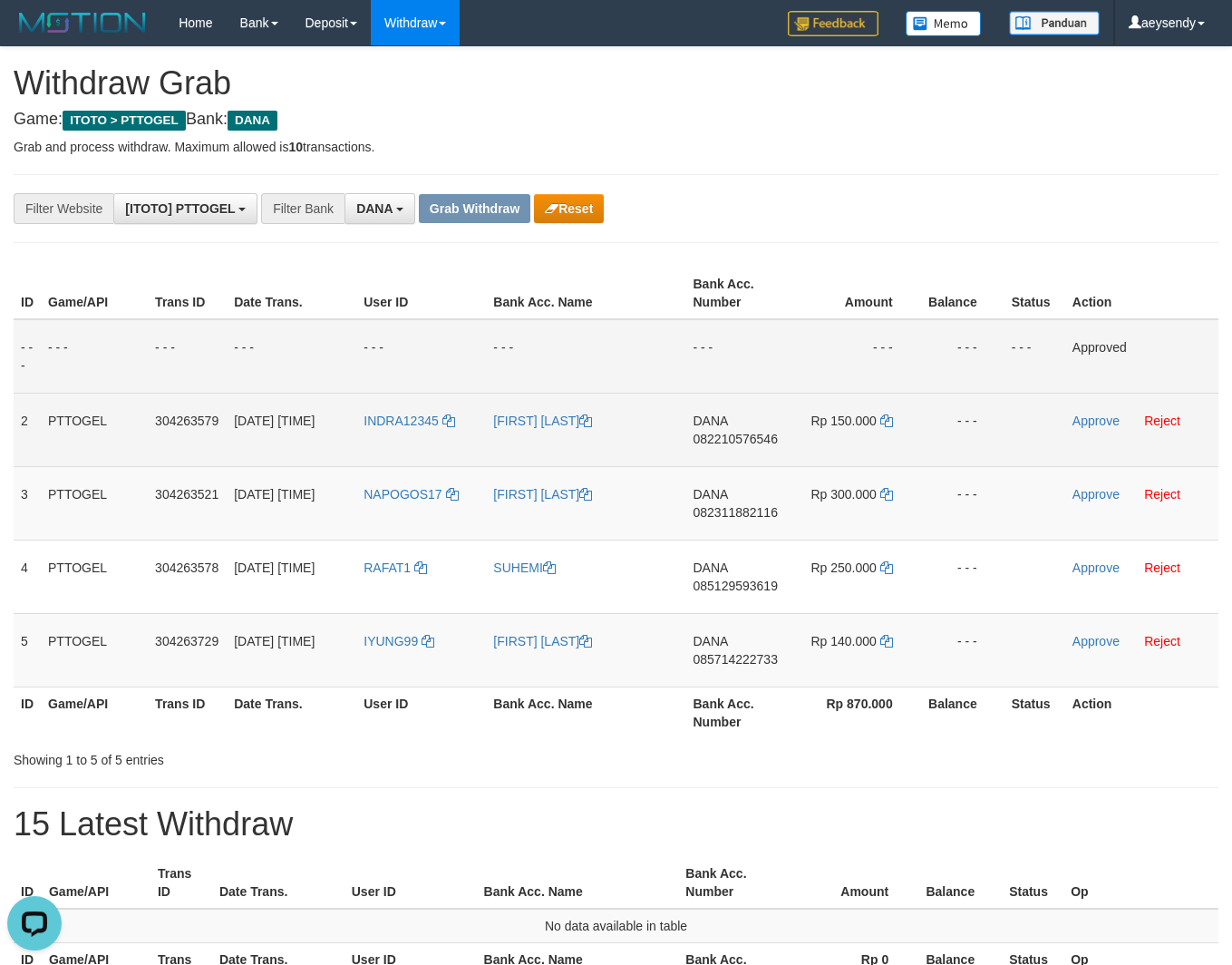 click on "DANA
082210576546" at bounding box center [740, 429] 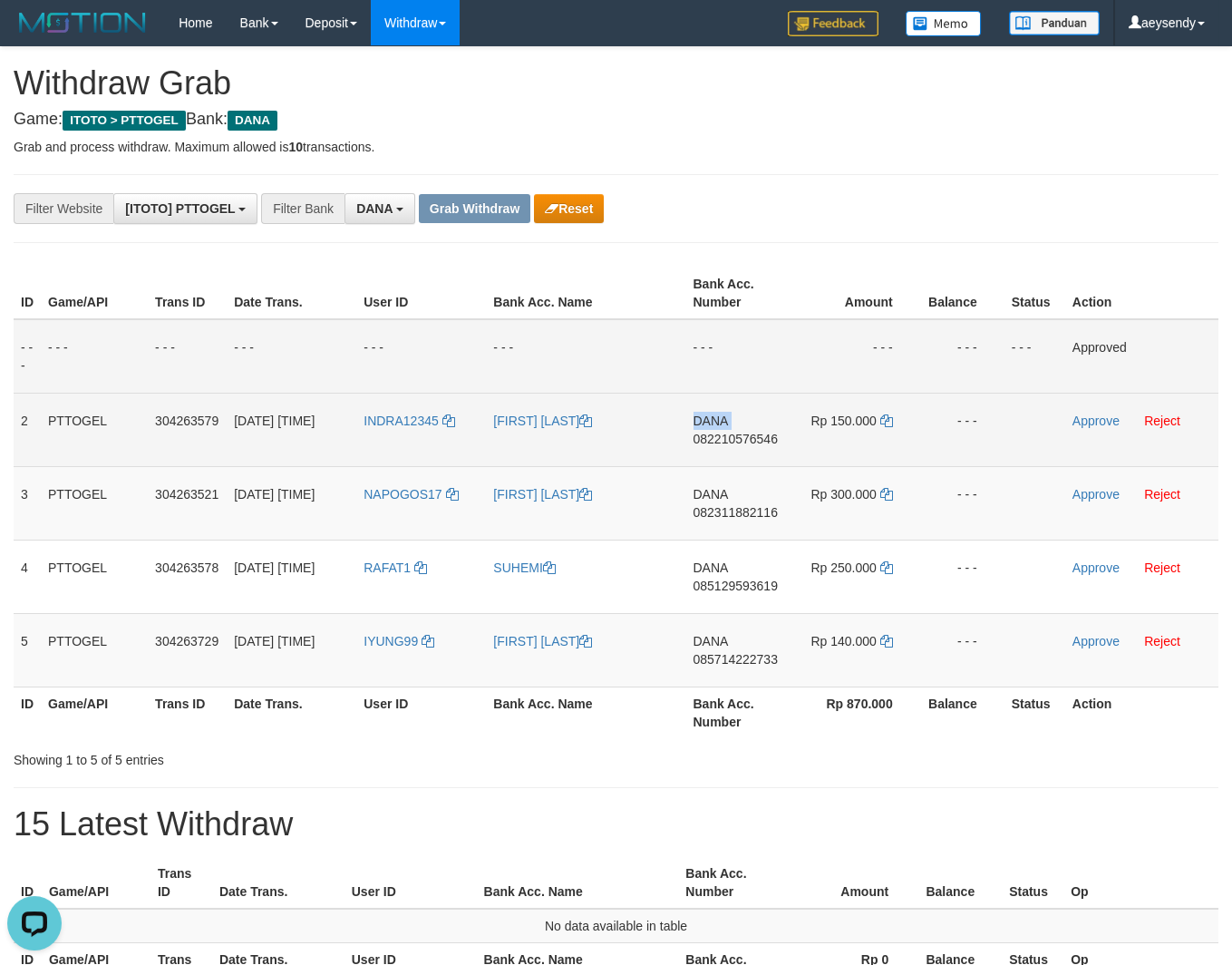 click on "DANA
082210576546" at bounding box center [740, 429] 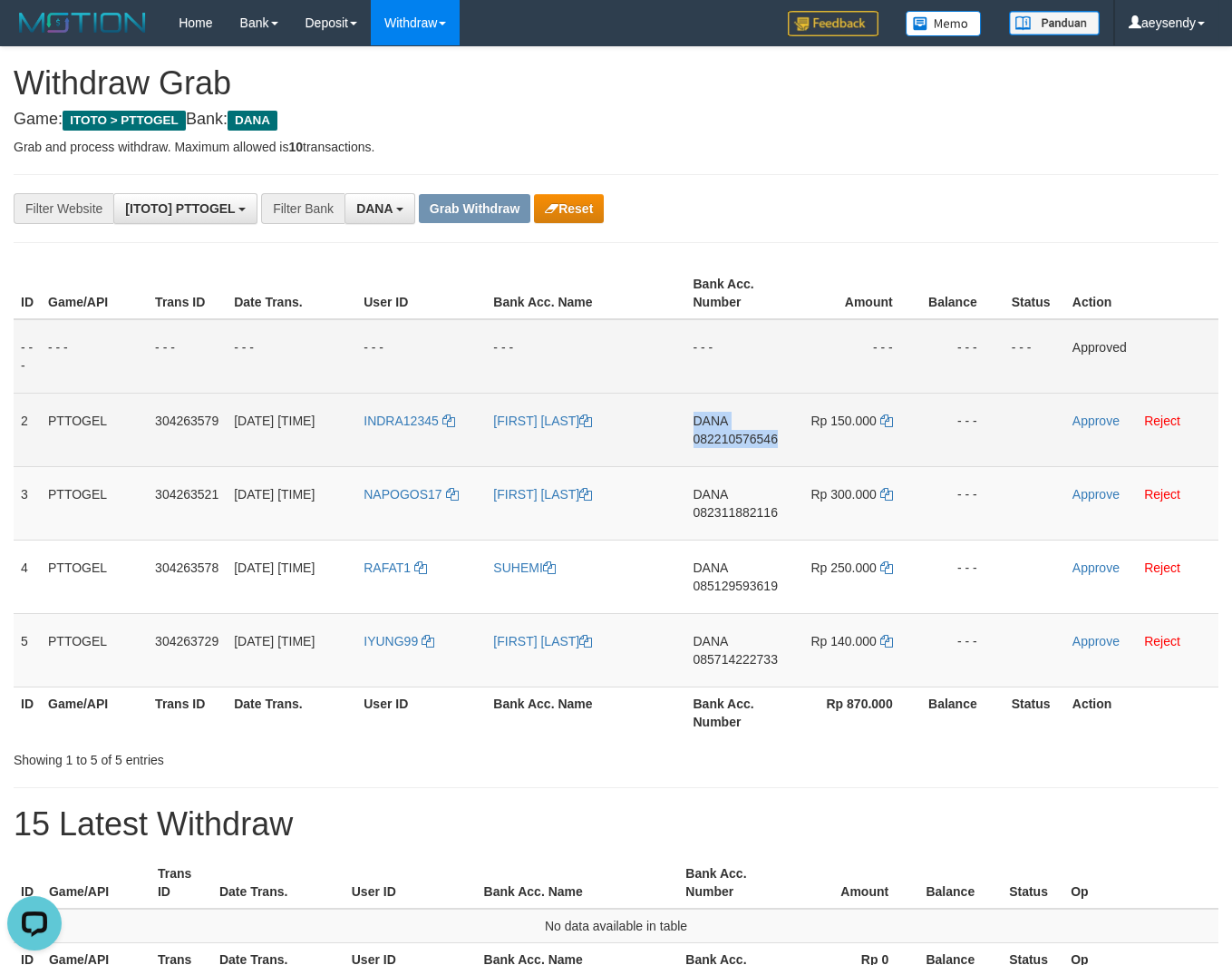 click on "DANA
082210576546" at bounding box center (740, 429) 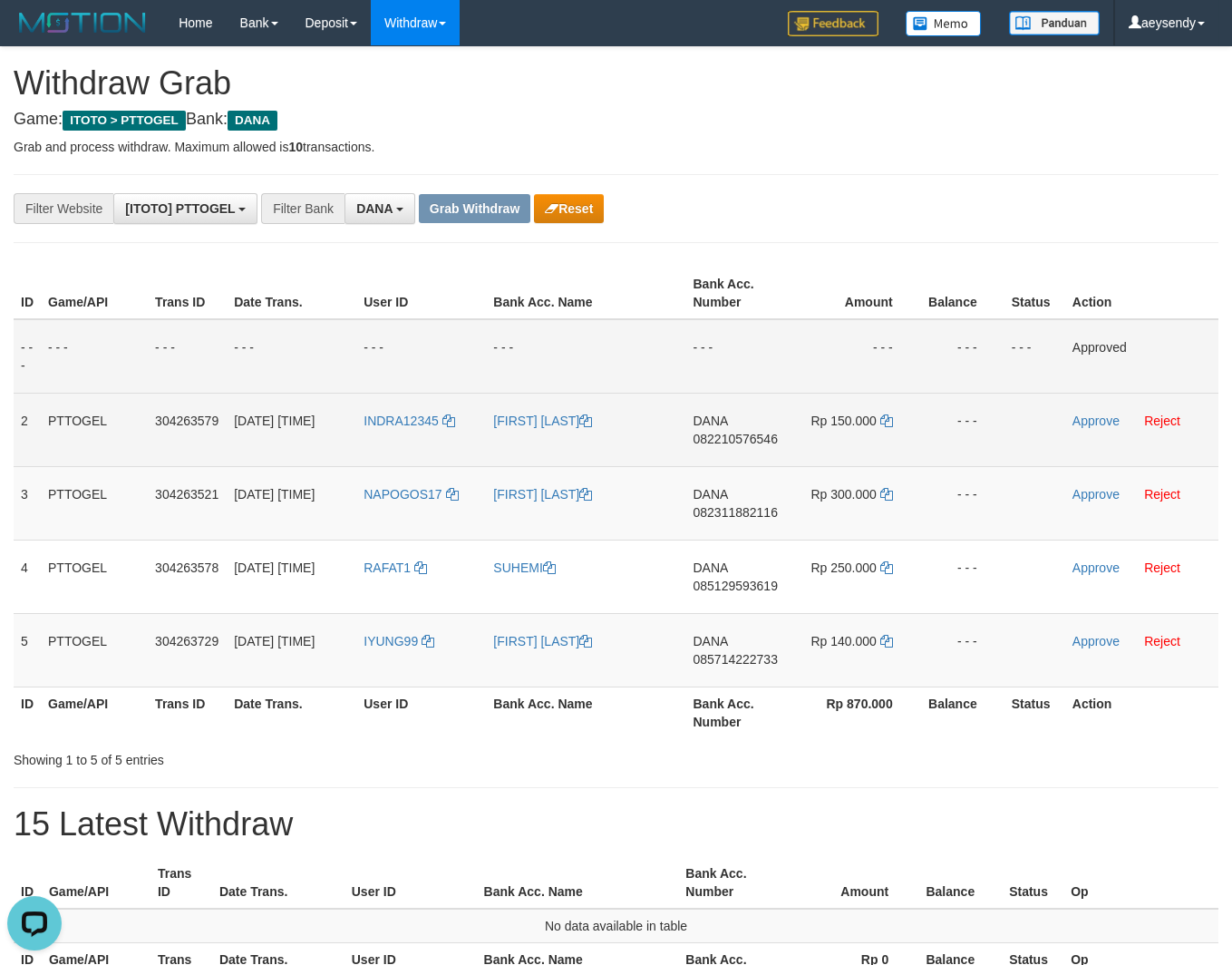 click on "DANA
082210576546" at bounding box center (740, 429) 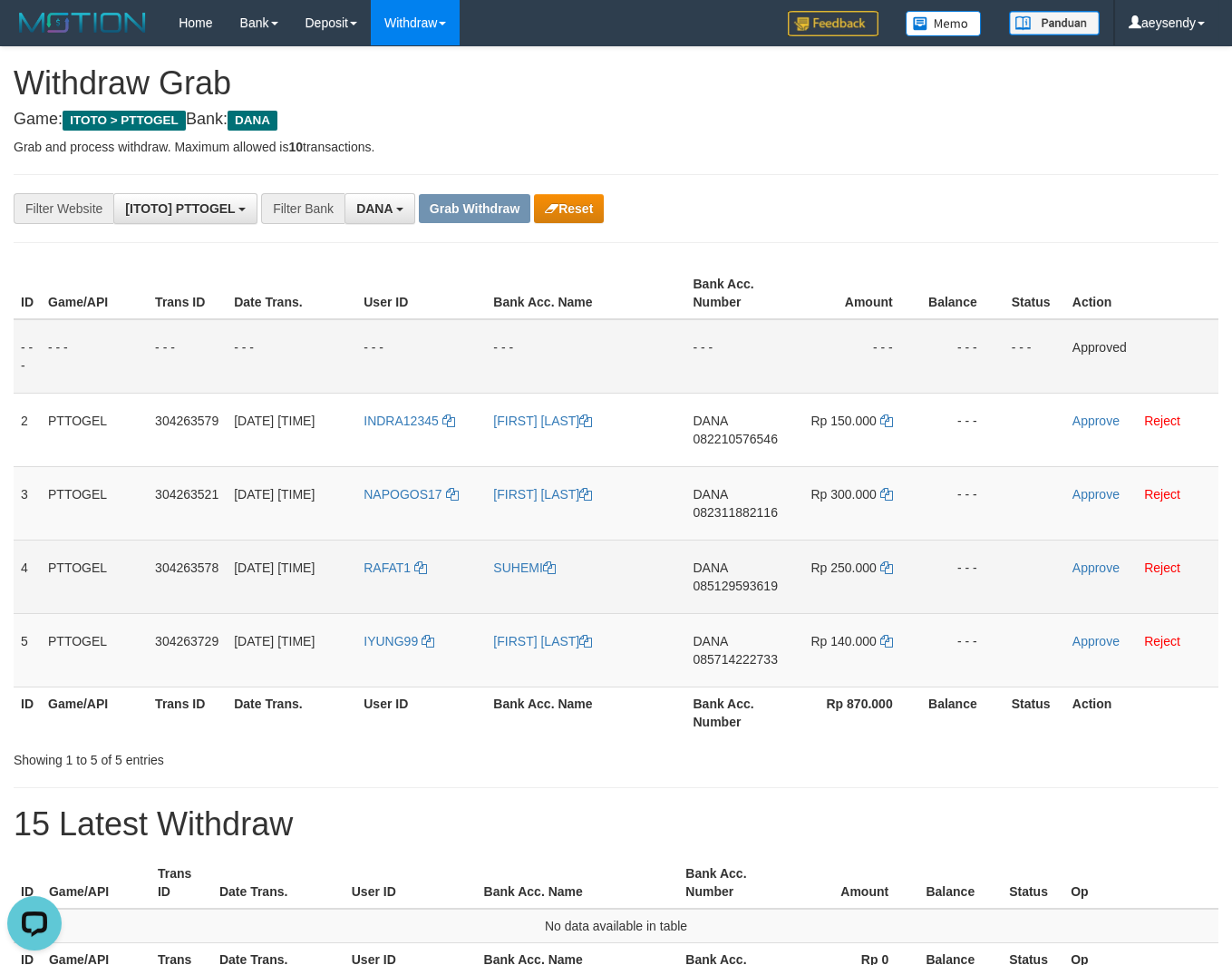 click on "- - -" at bounding box center [962, 576] 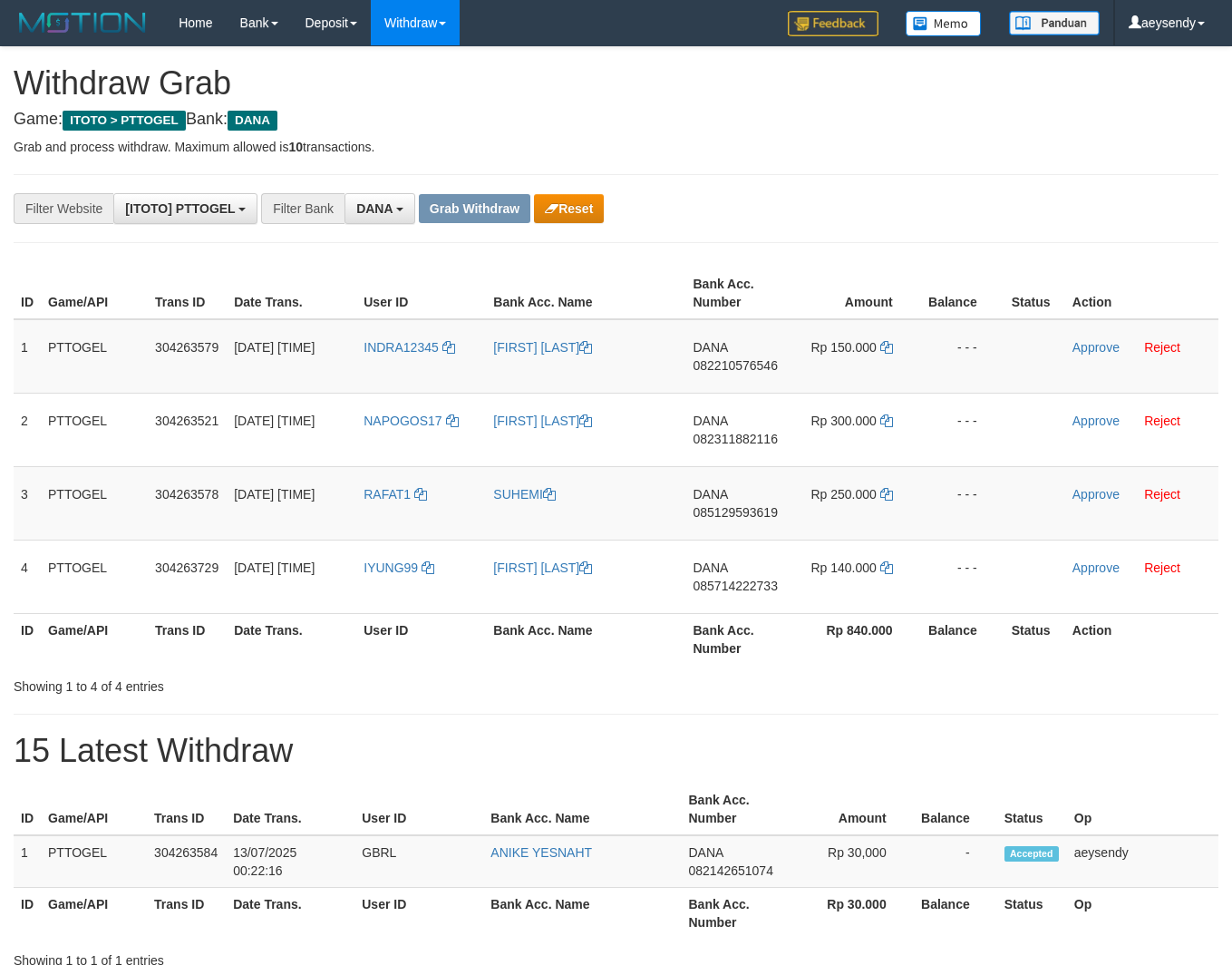 scroll, scrollTop: 105, scrollLeft: 0, axis: vertical 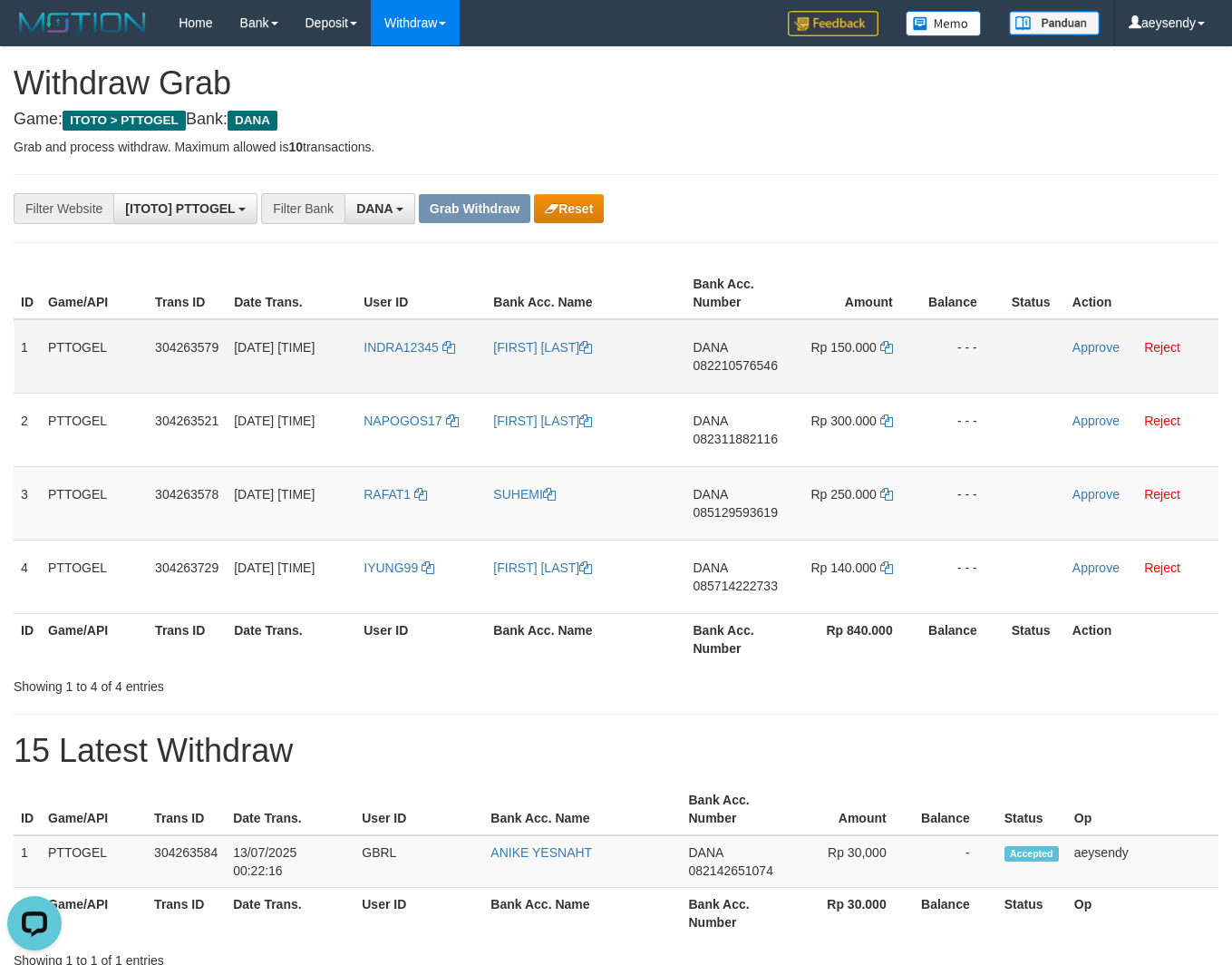 click on "DANA
[PHONE]" at bounding box center [740, 356] 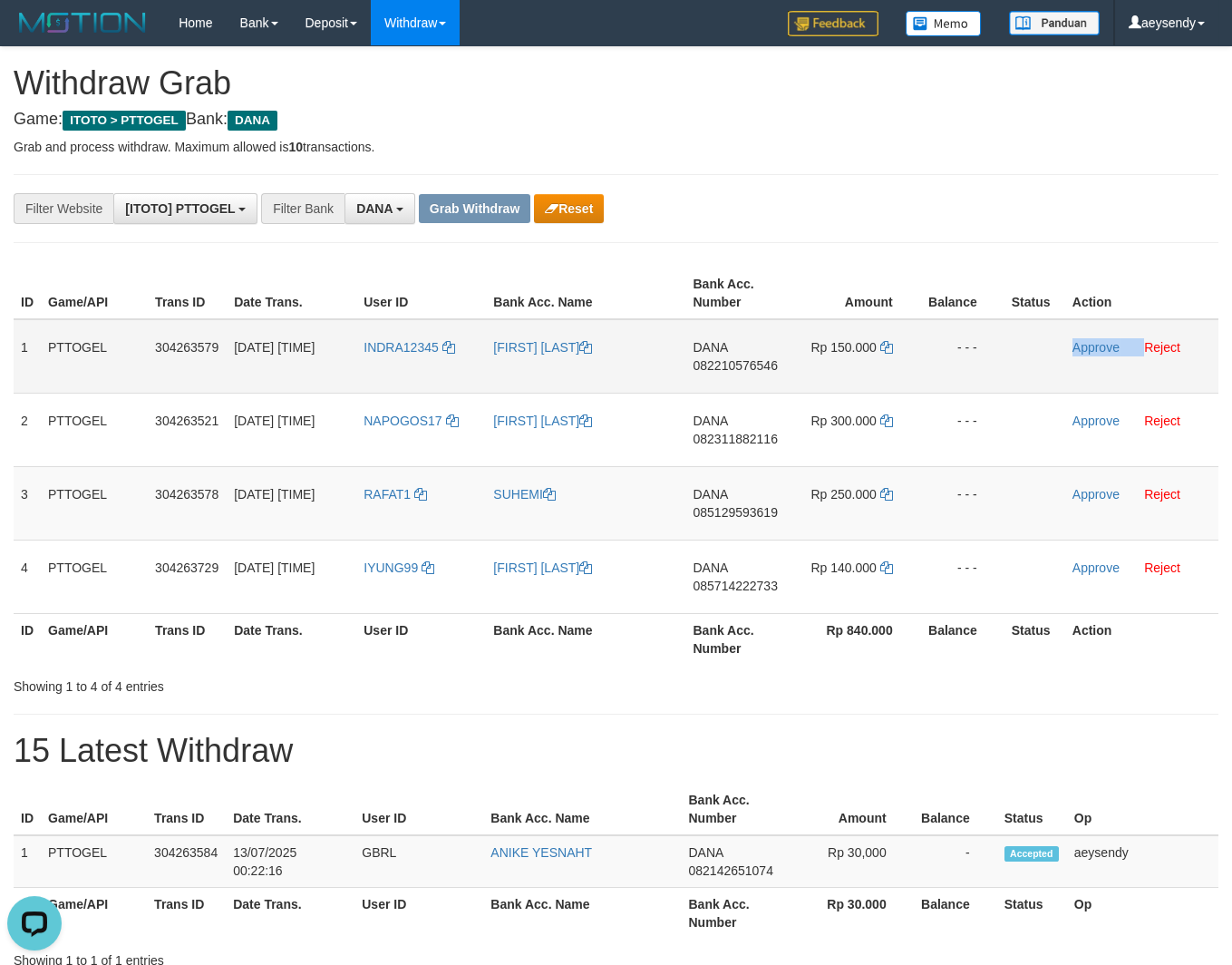 click on "Approve
Reject" at bounding box center (1141, 356) 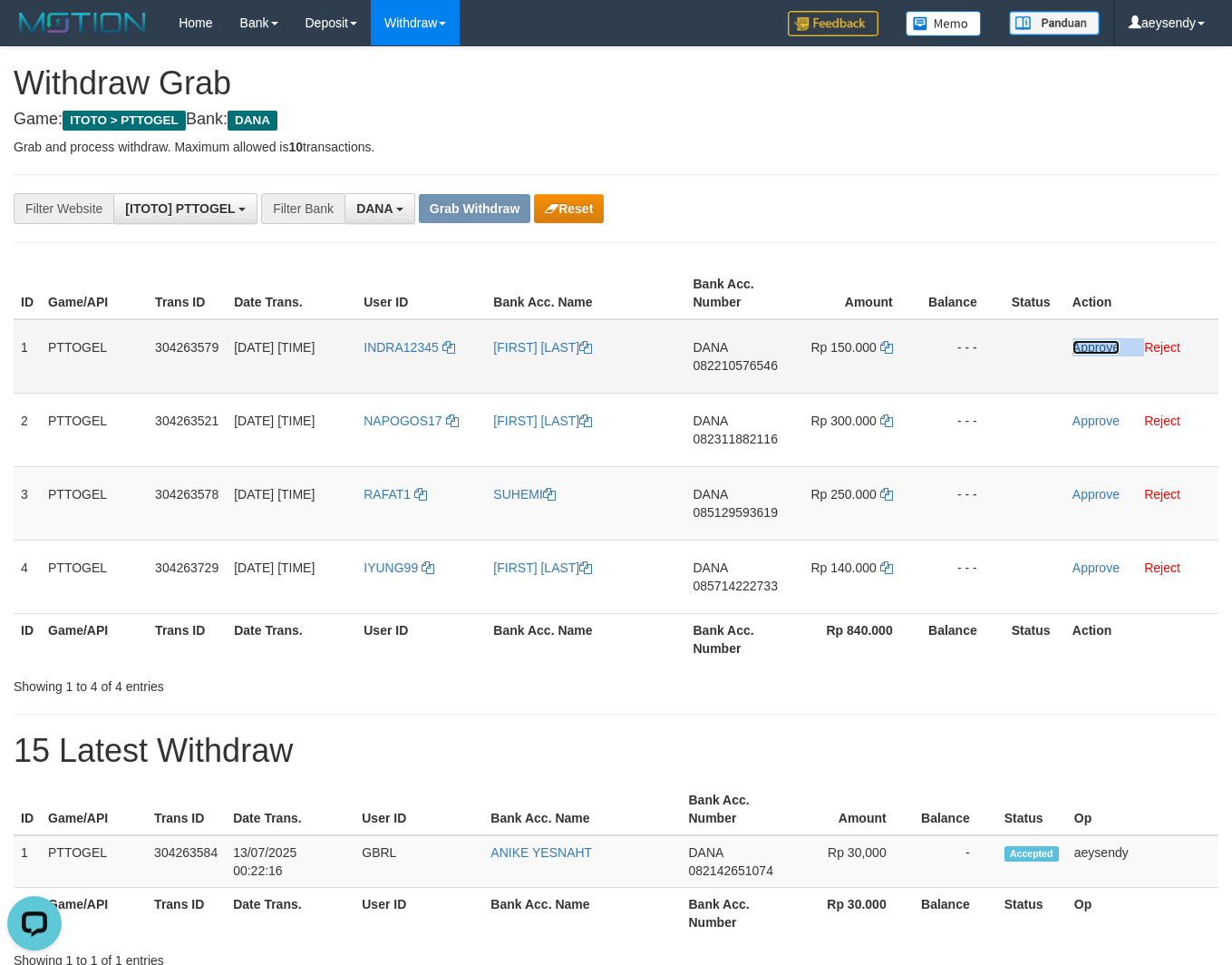 click on "Approve" at bounding box center (1096, 347) 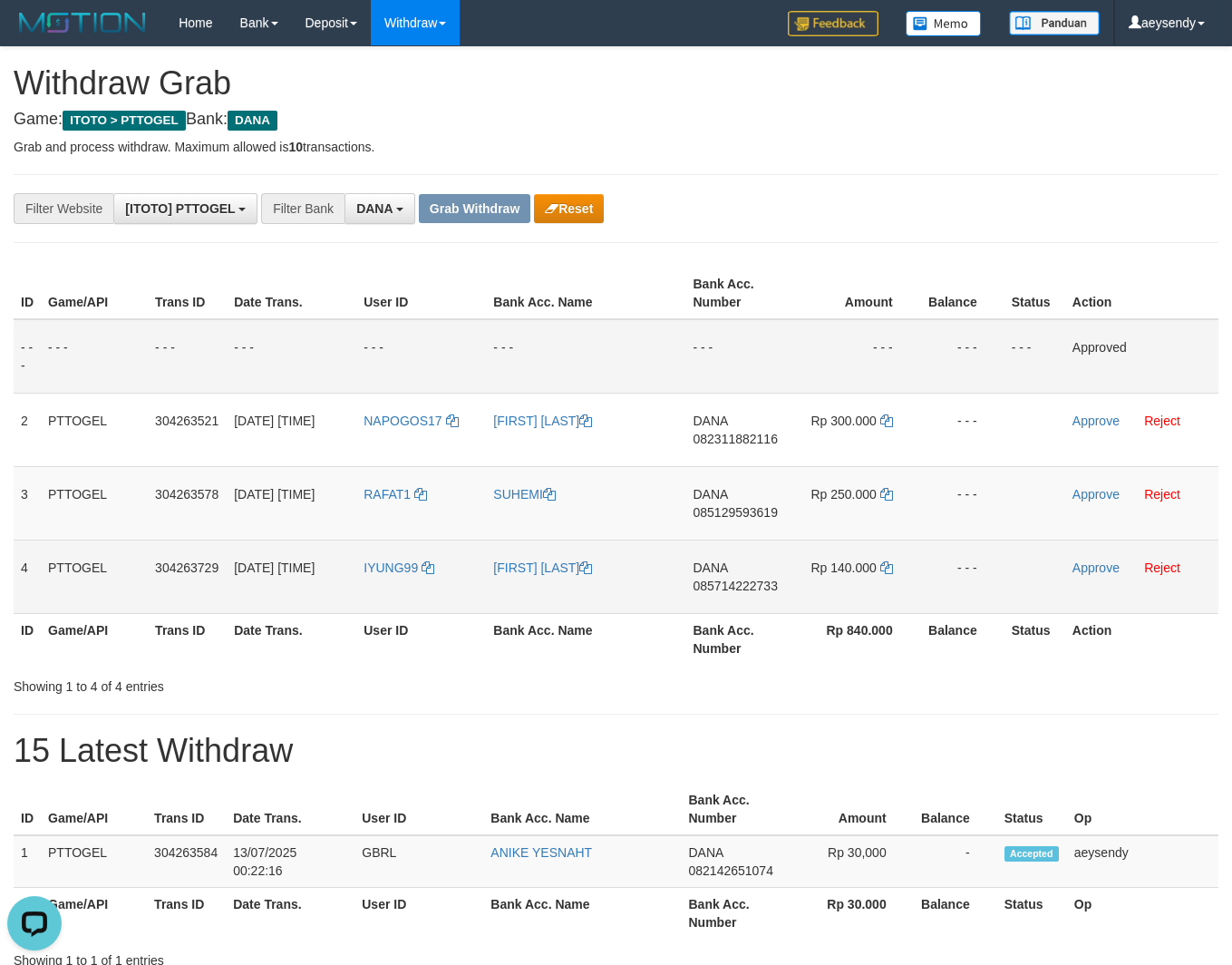 click on "Rp 140.000" at bounding box center [857, 576] 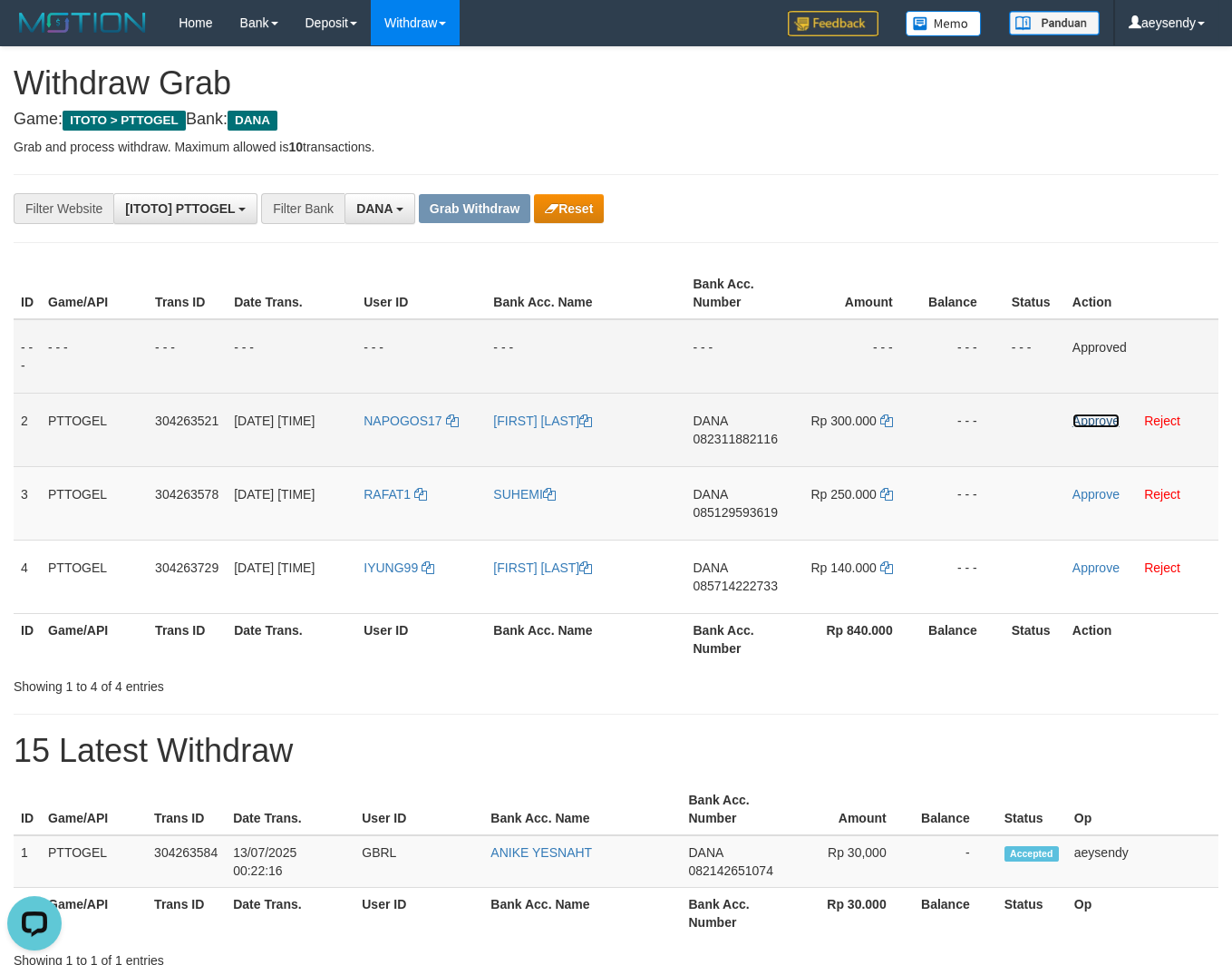 click on "Approve" at bounding box center [1096, 421] 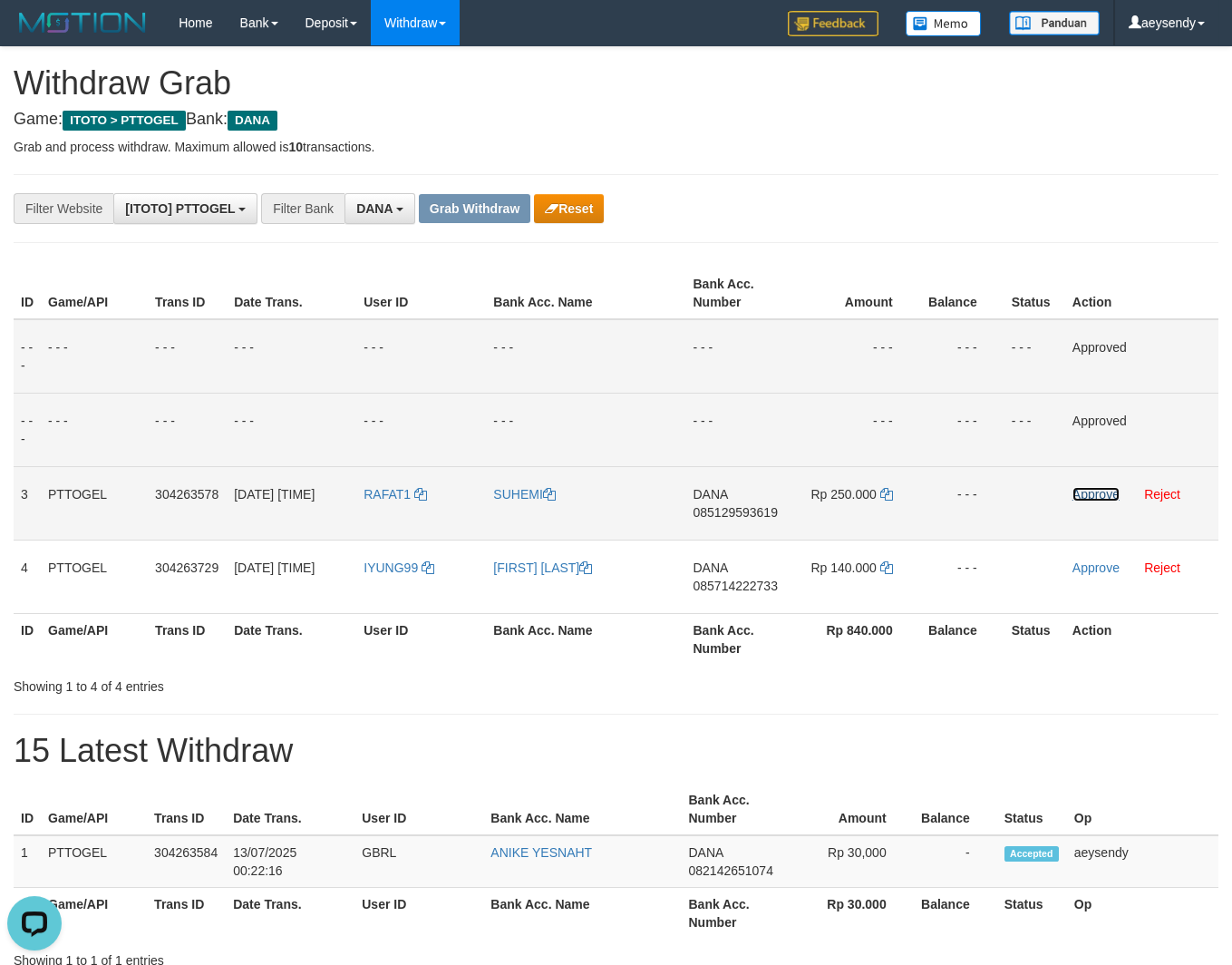 click on "Approve" at bounding box center [1096, 494] 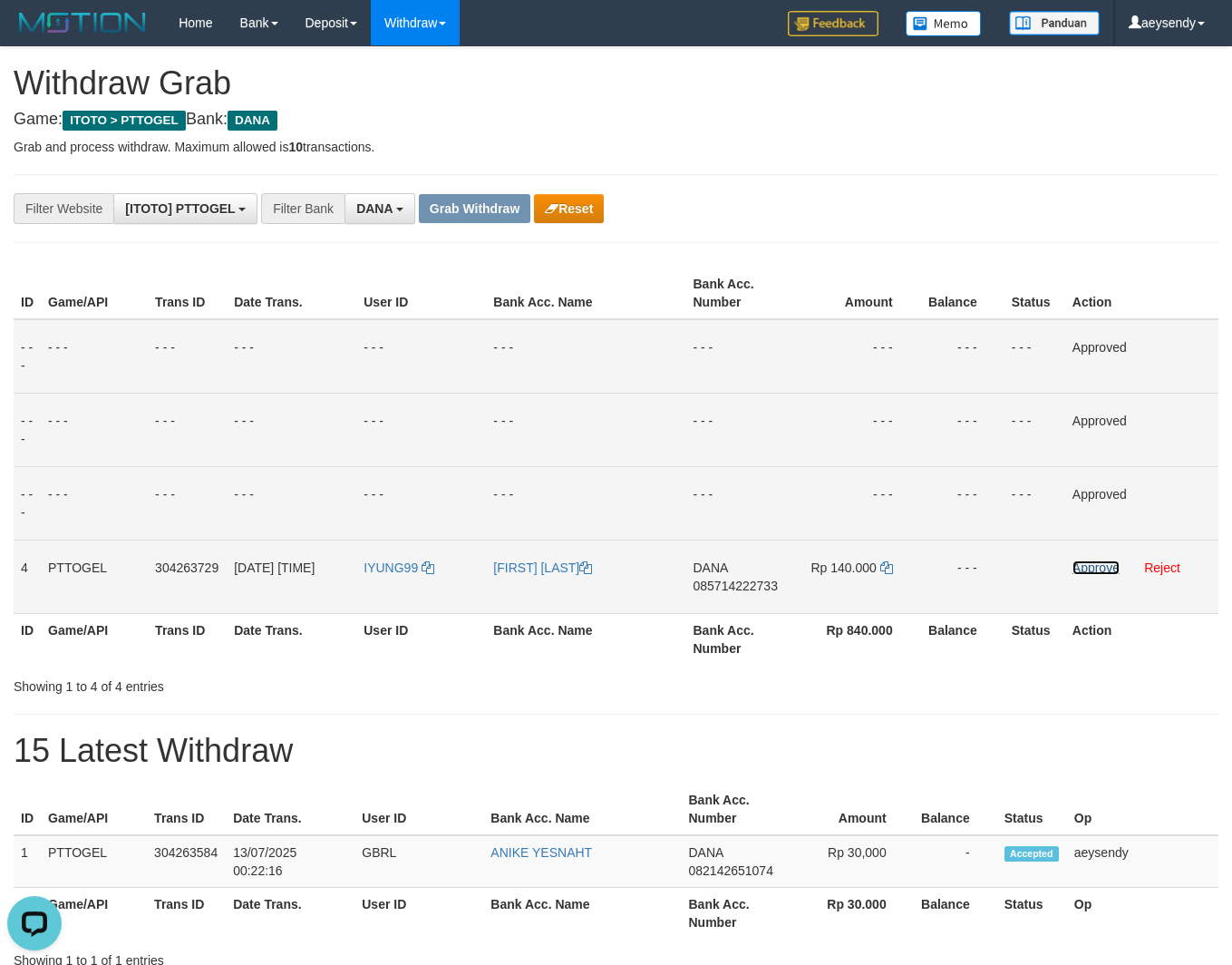 click on "Approve" at bounding box center [1096, 568] 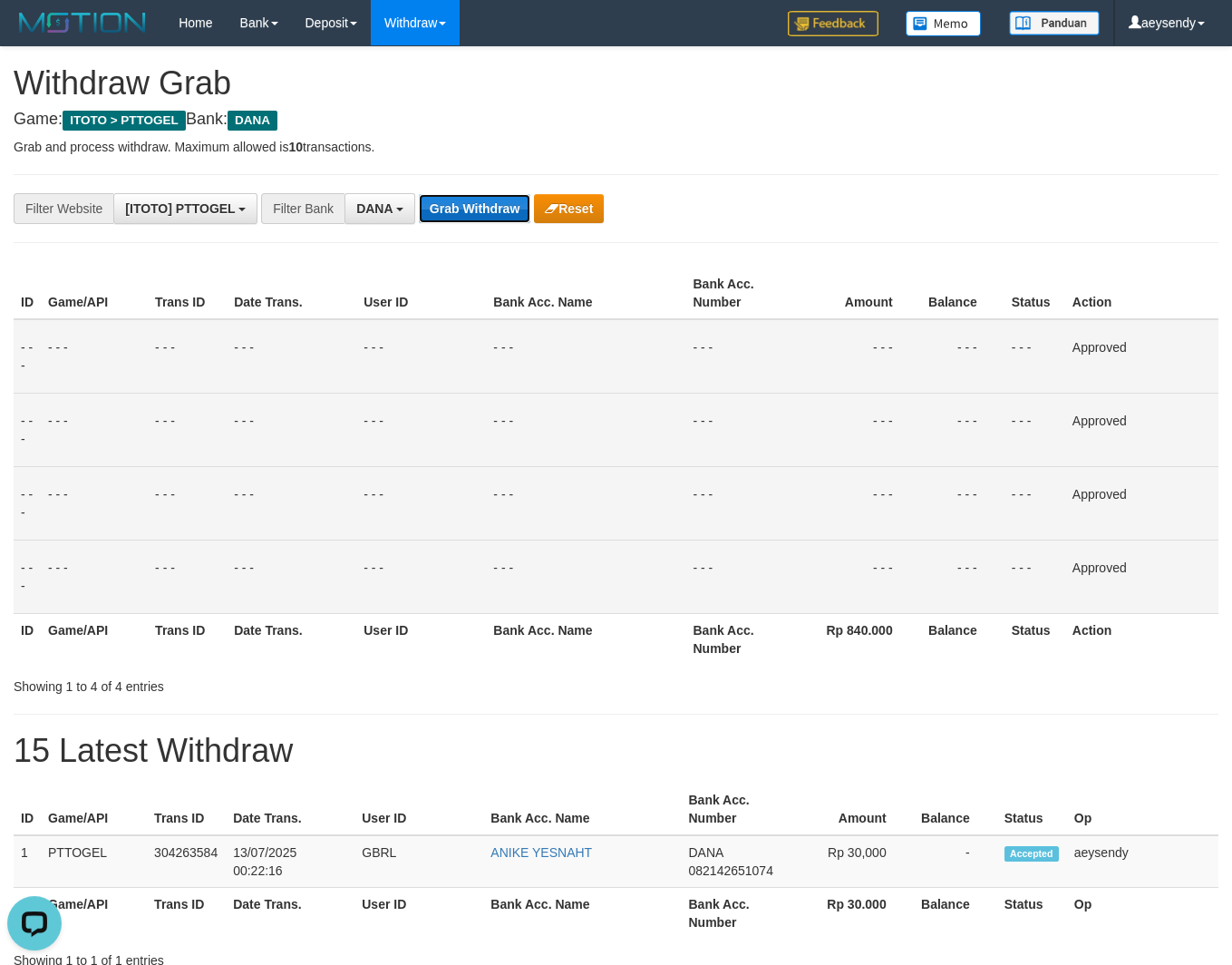 click on "Grab Withdraw" at bounding box center (474, 209) 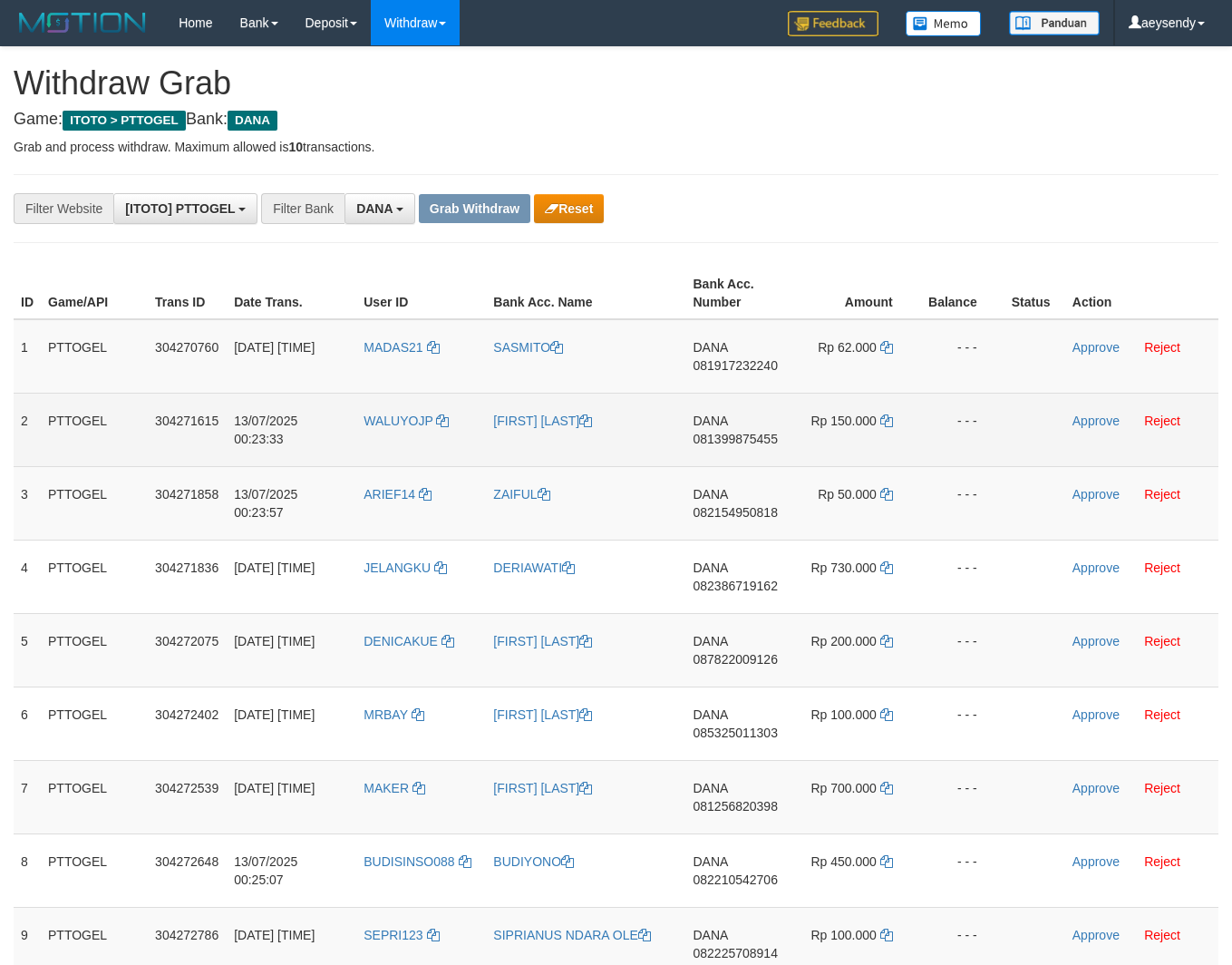 scroll, scrollTop: 0, scrollLeft: 0, axis: both 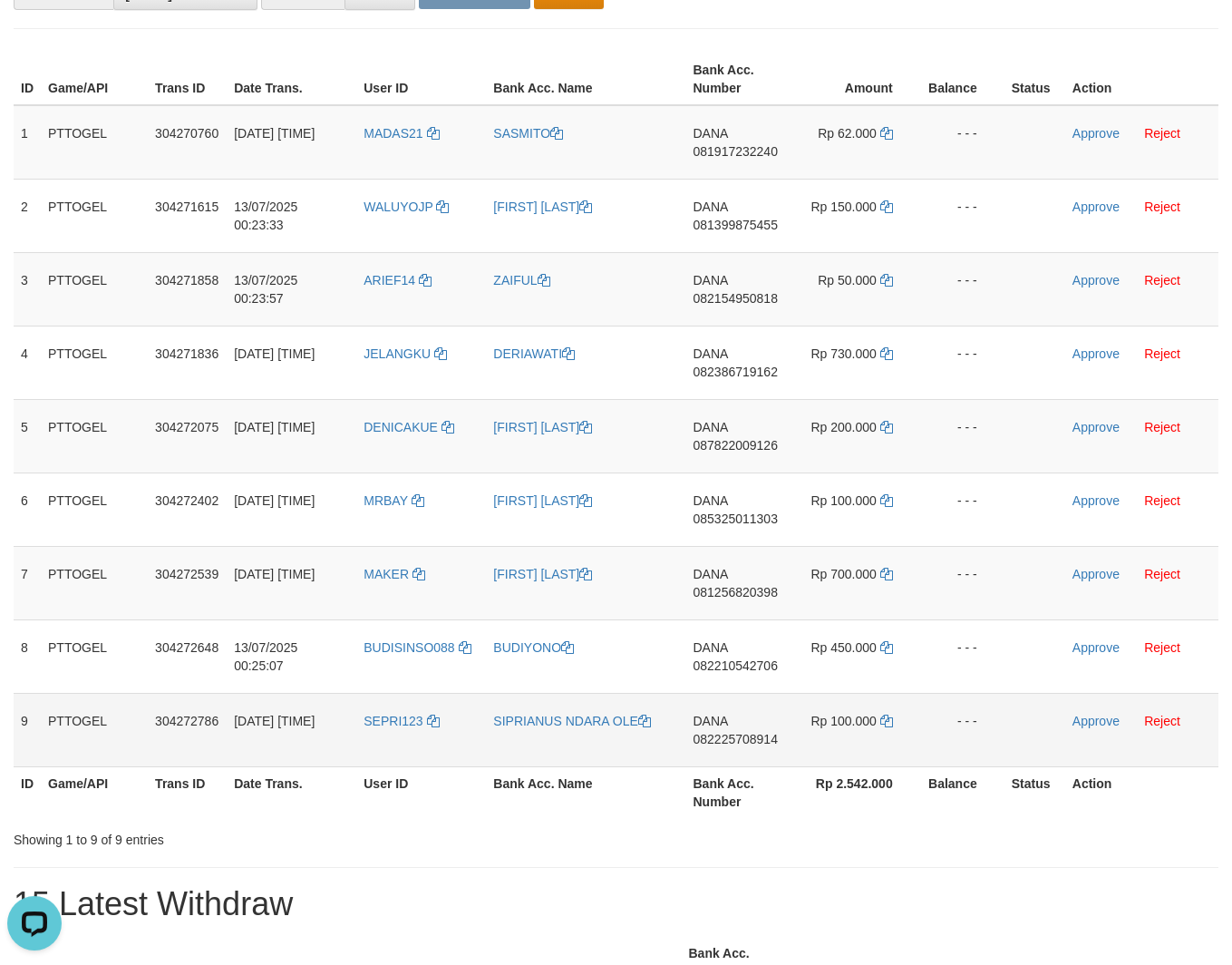 drag, startPoint x: 415, startPoint y: 366, endPoint x: 875, endPoint y: 714, distance: 576.805 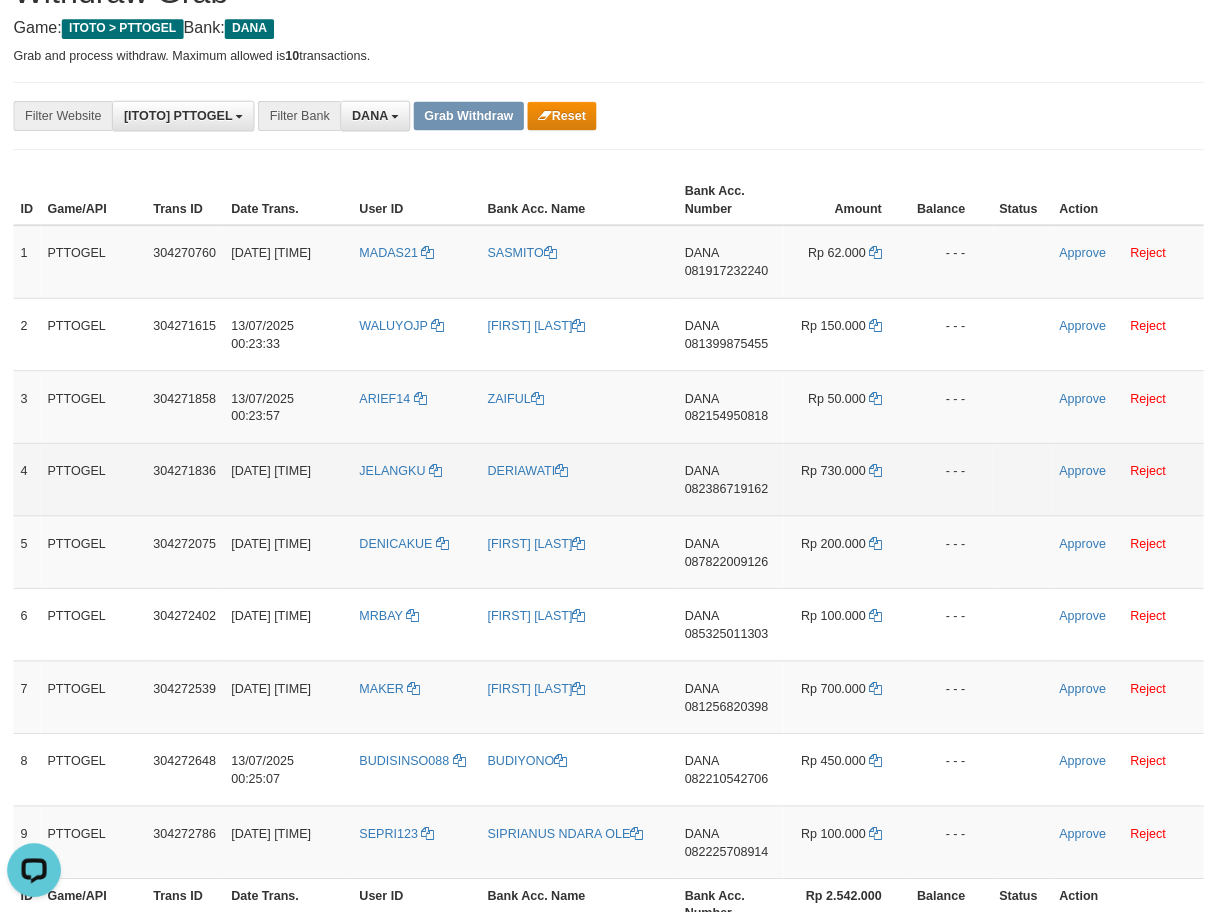 scroll, scrollTop: 0, scrollLeft: 0, axis: both 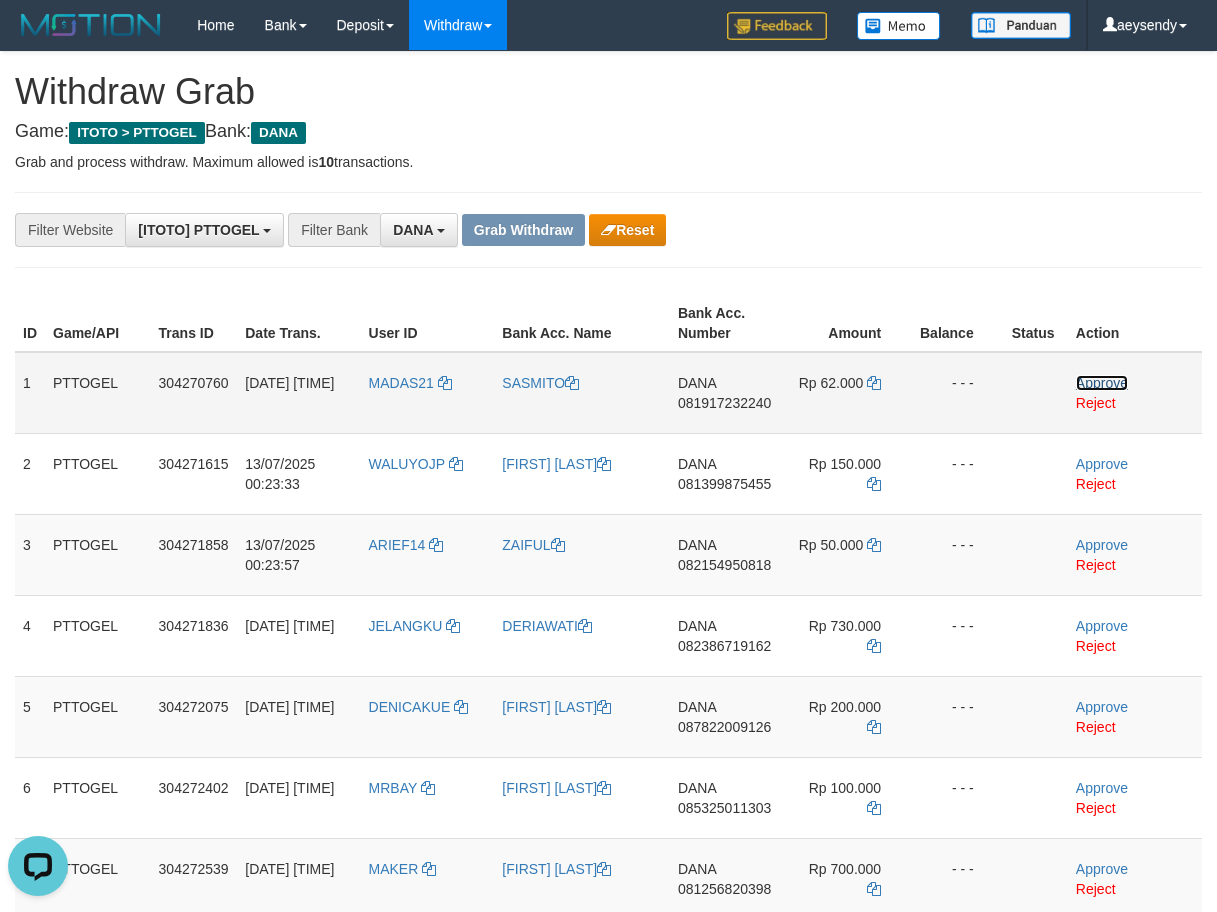 click on "Approve" at bounding box center (1102, 383) 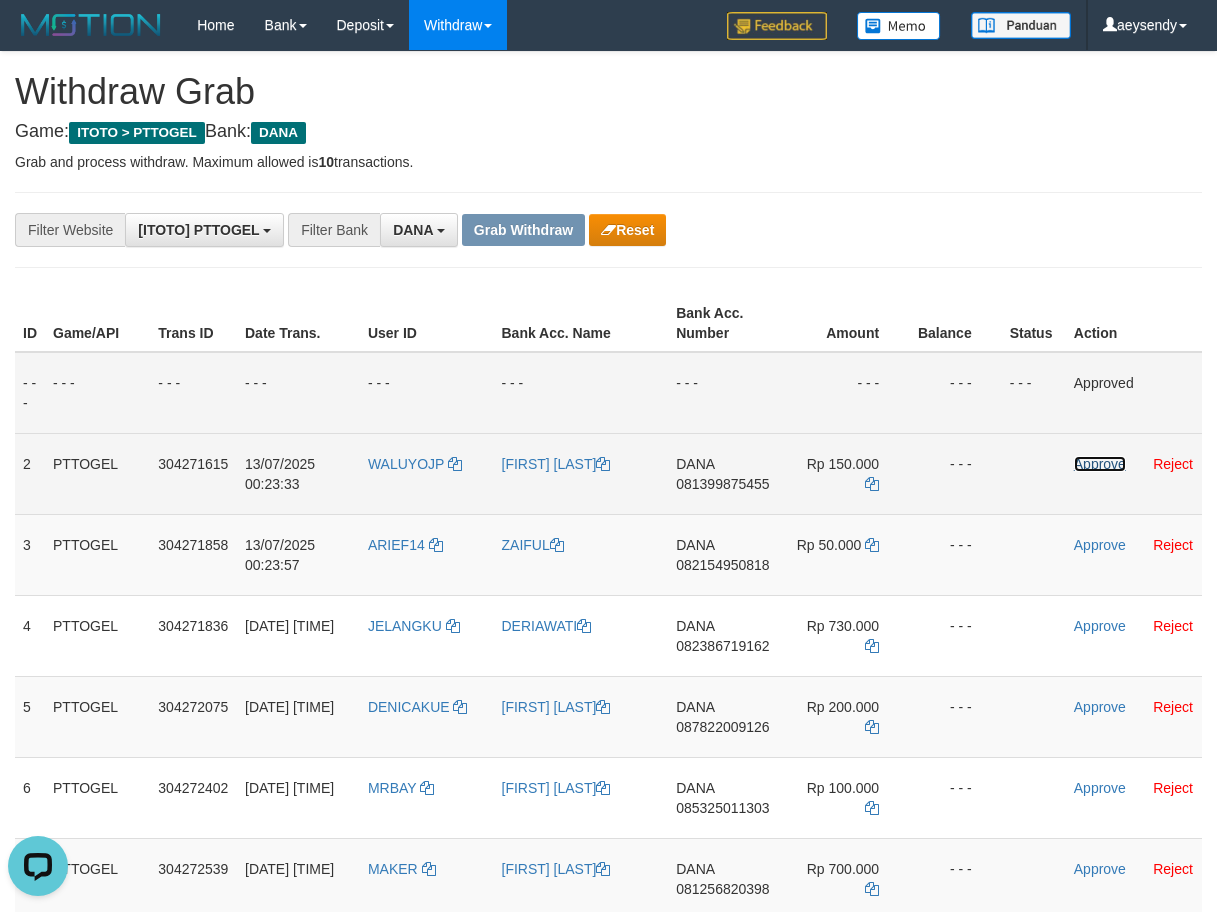 click on "Approve" at bounding box center (1100, 464) 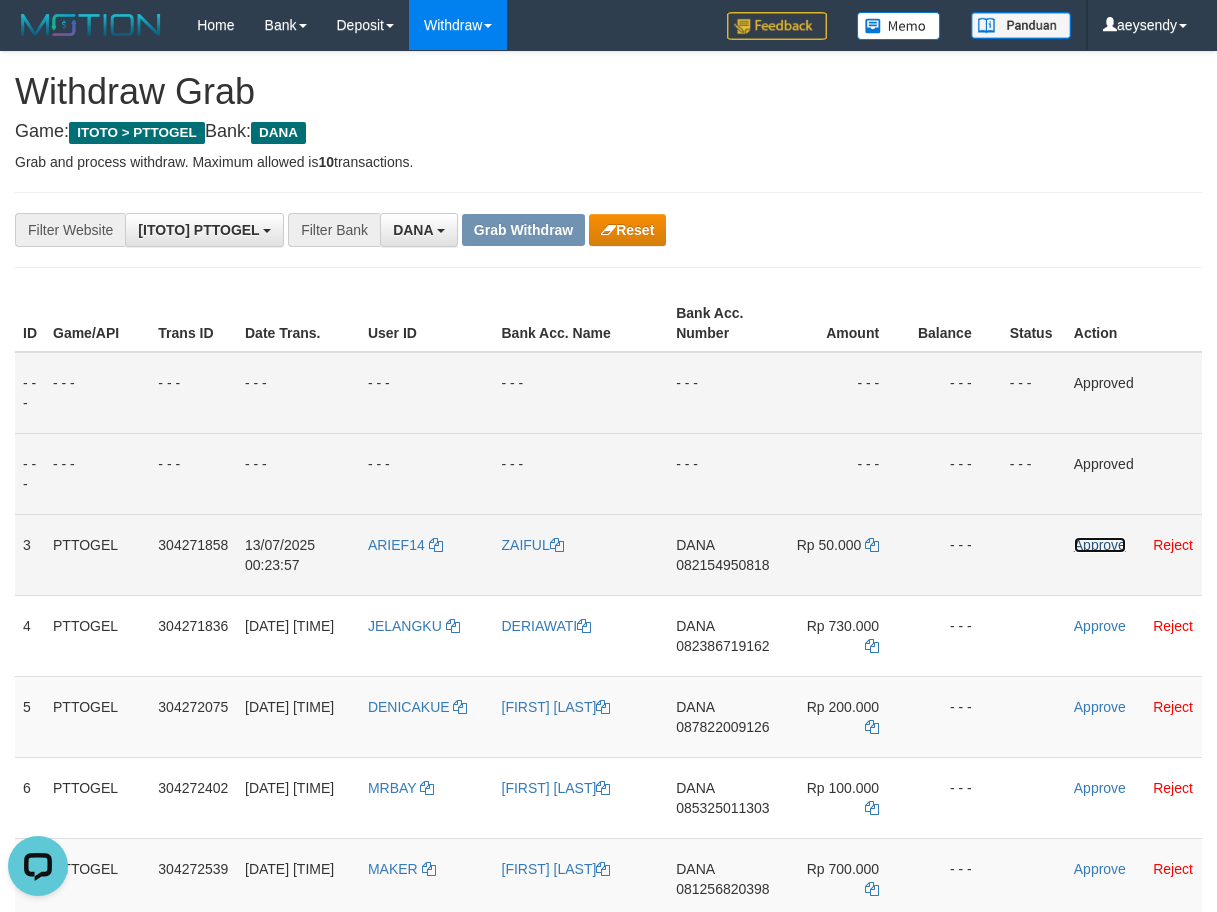 click on "Approve" at bounding box center (1100, 545) 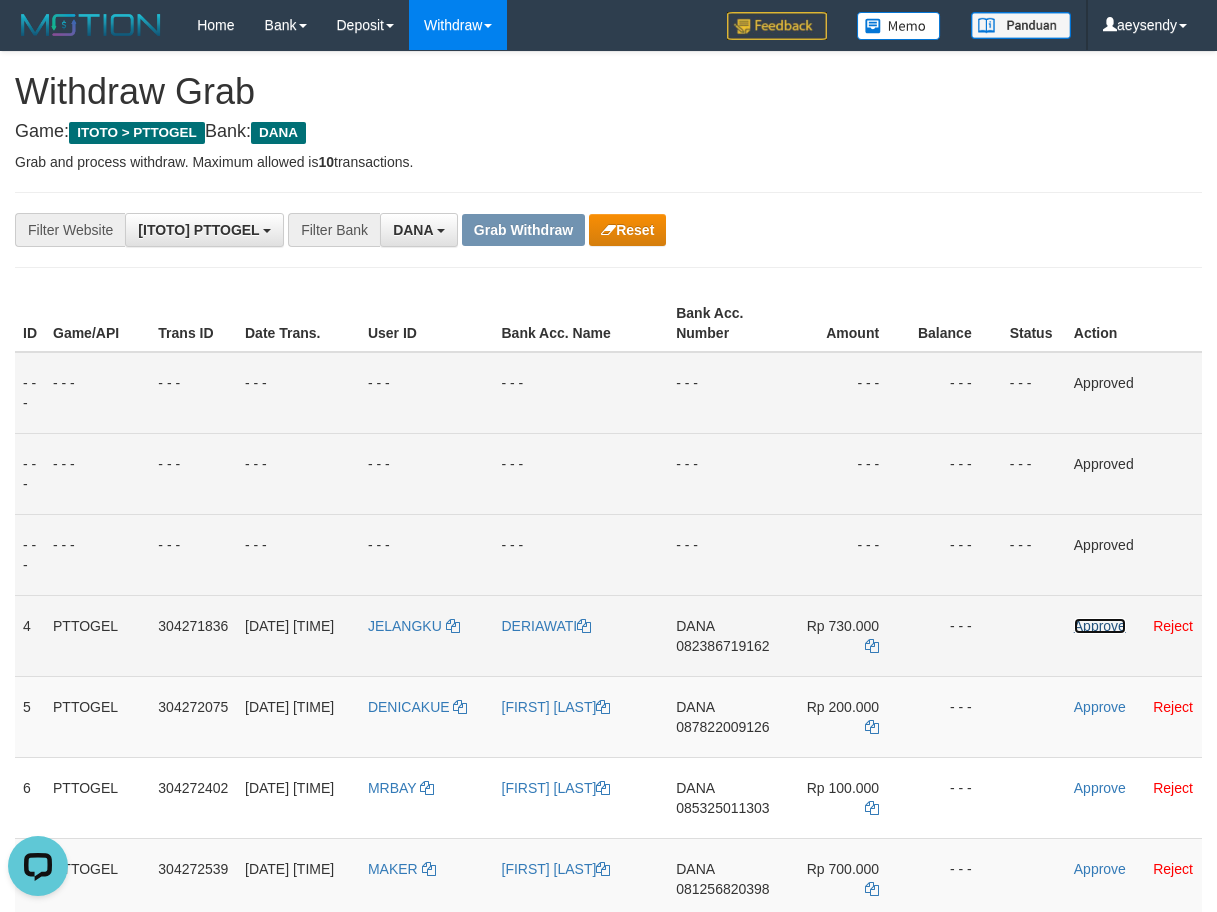 click on "Approve" at bounding box center [1100, 626] 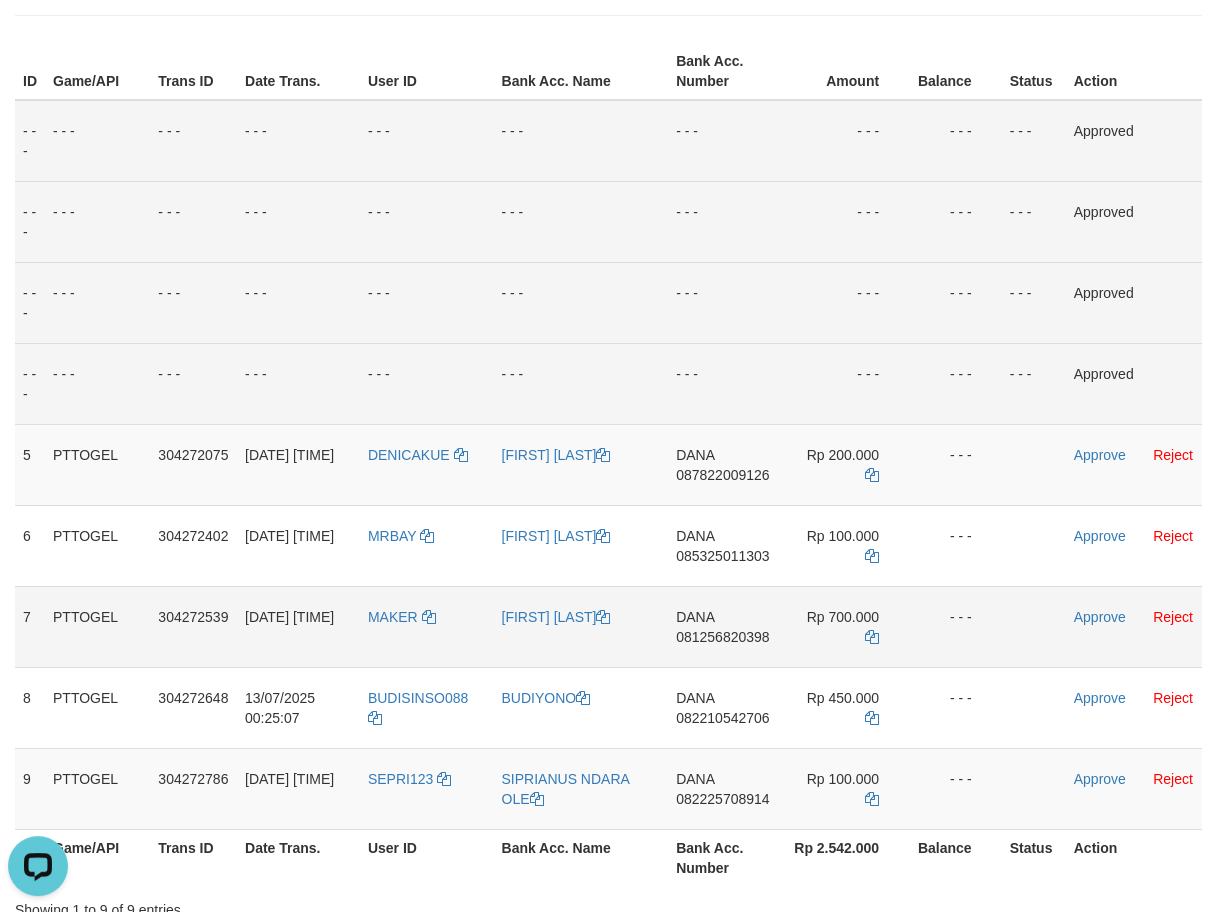 scroll, scrollTop: 272, scrollLeft: 0, axis: vertical 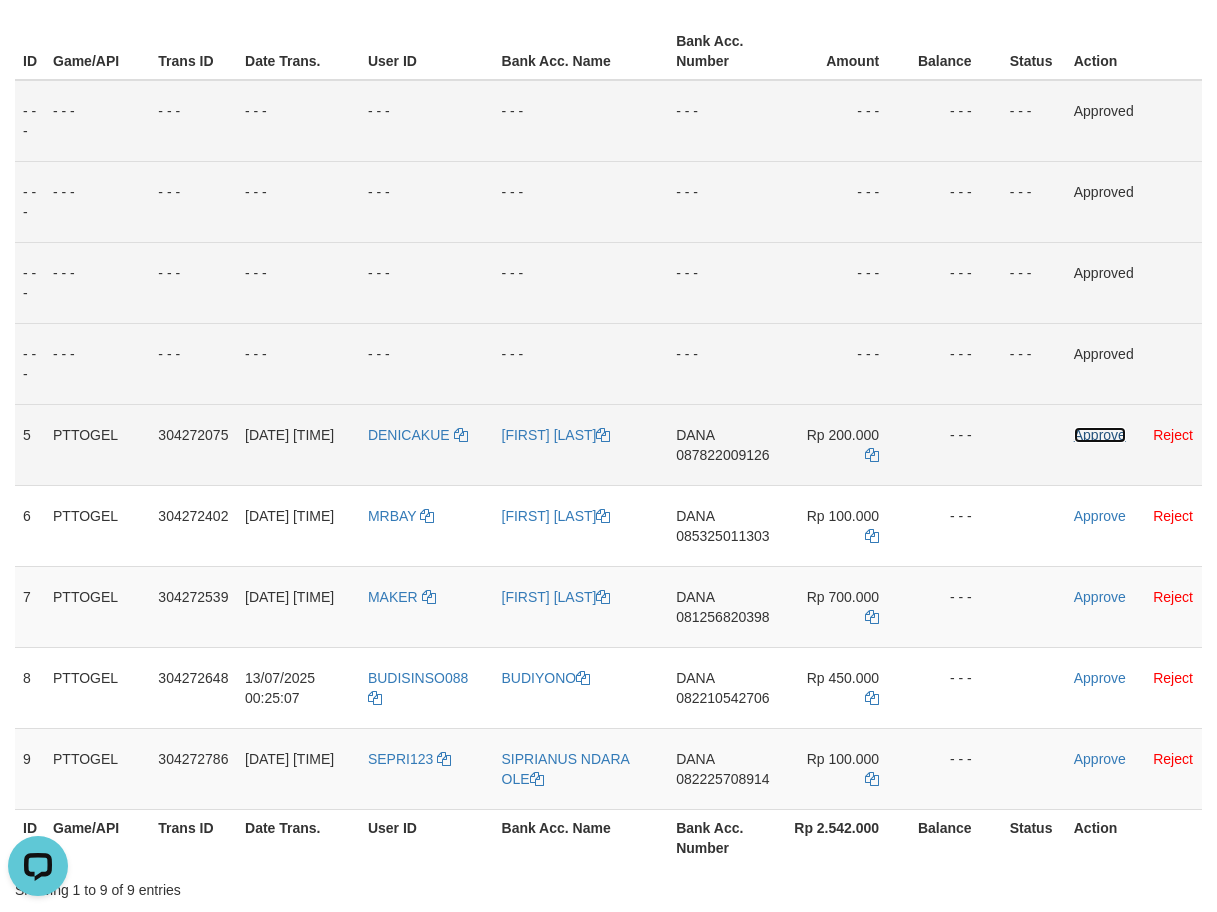 click on "Approve" at bounding box center (1100, 435) 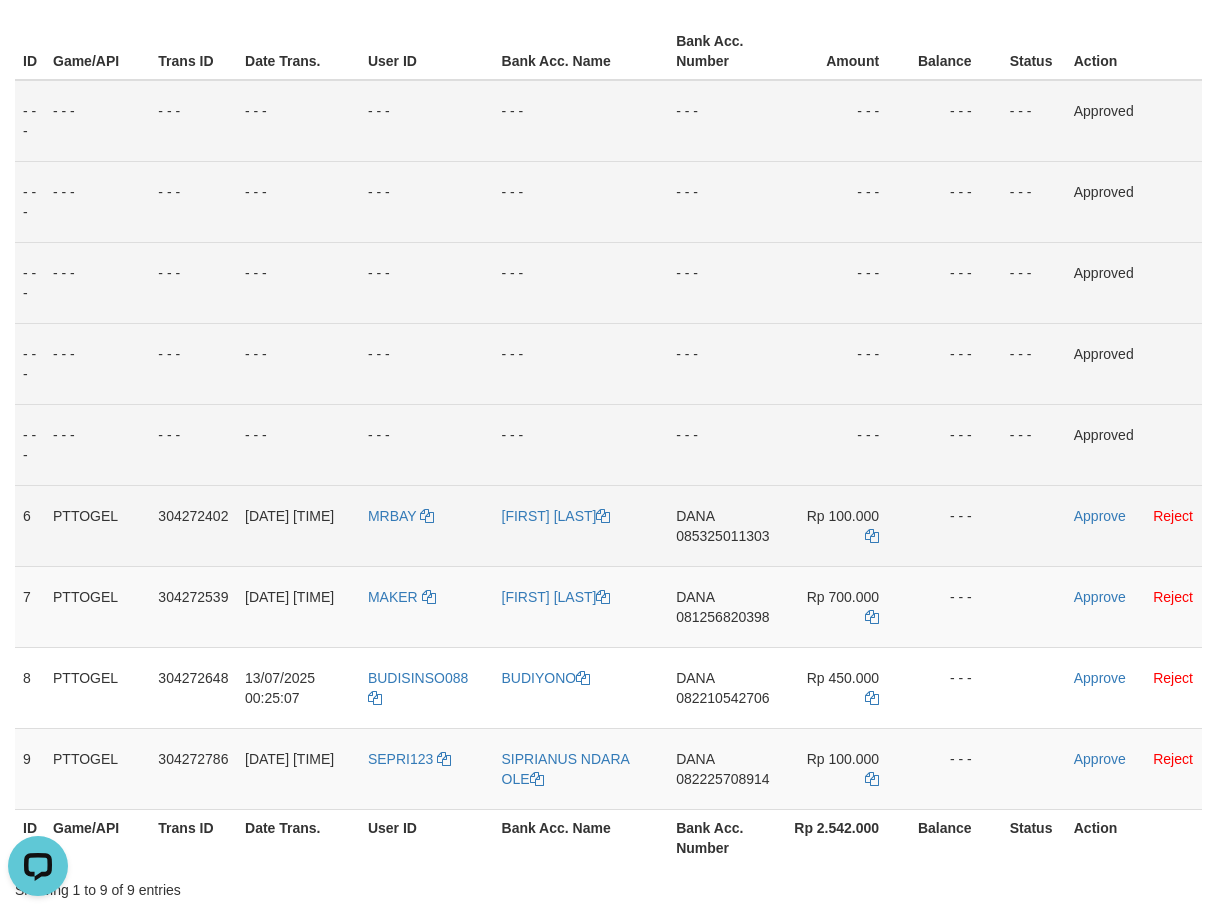 click on "Approve
Reject" at bounding box center (1134, 525) 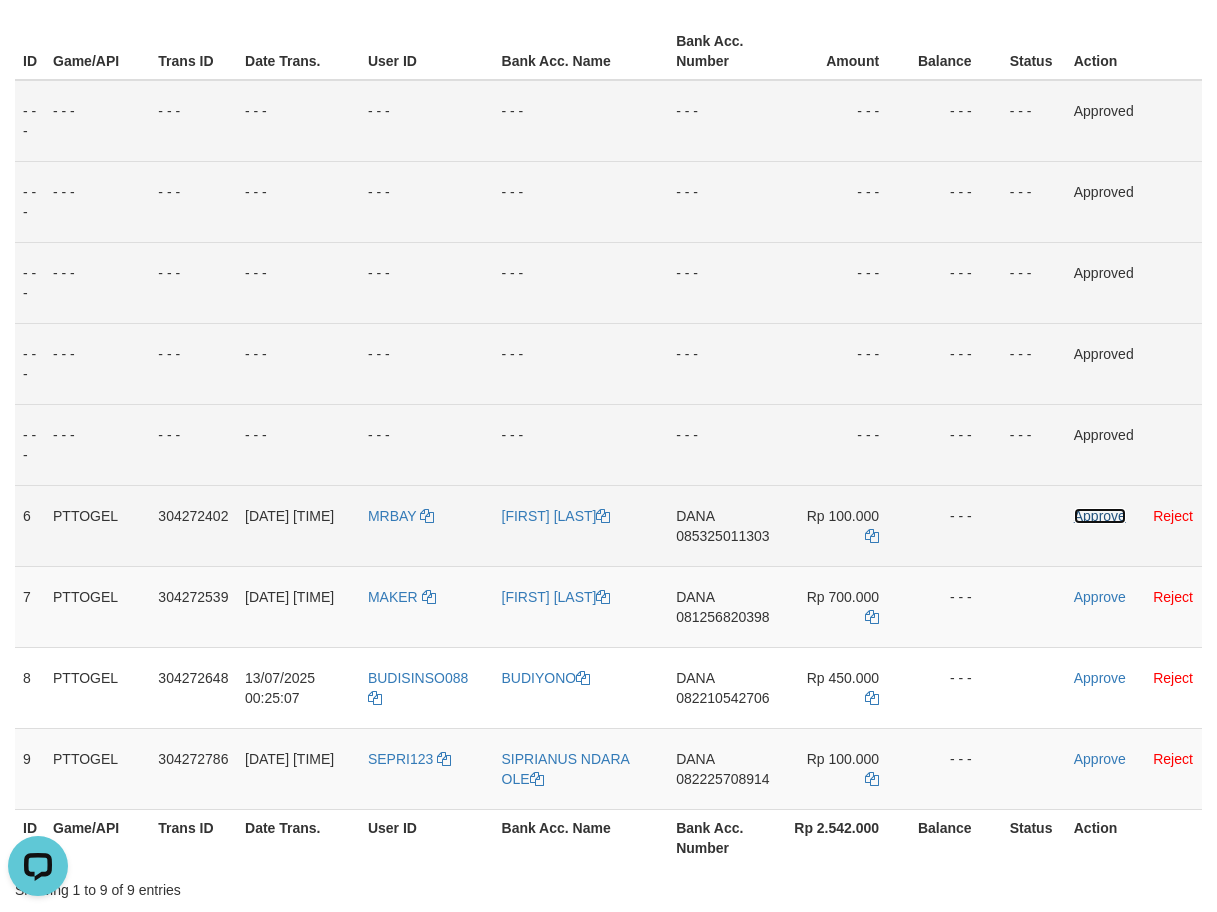 click on "Approve" at bounding box center [1100, 516] 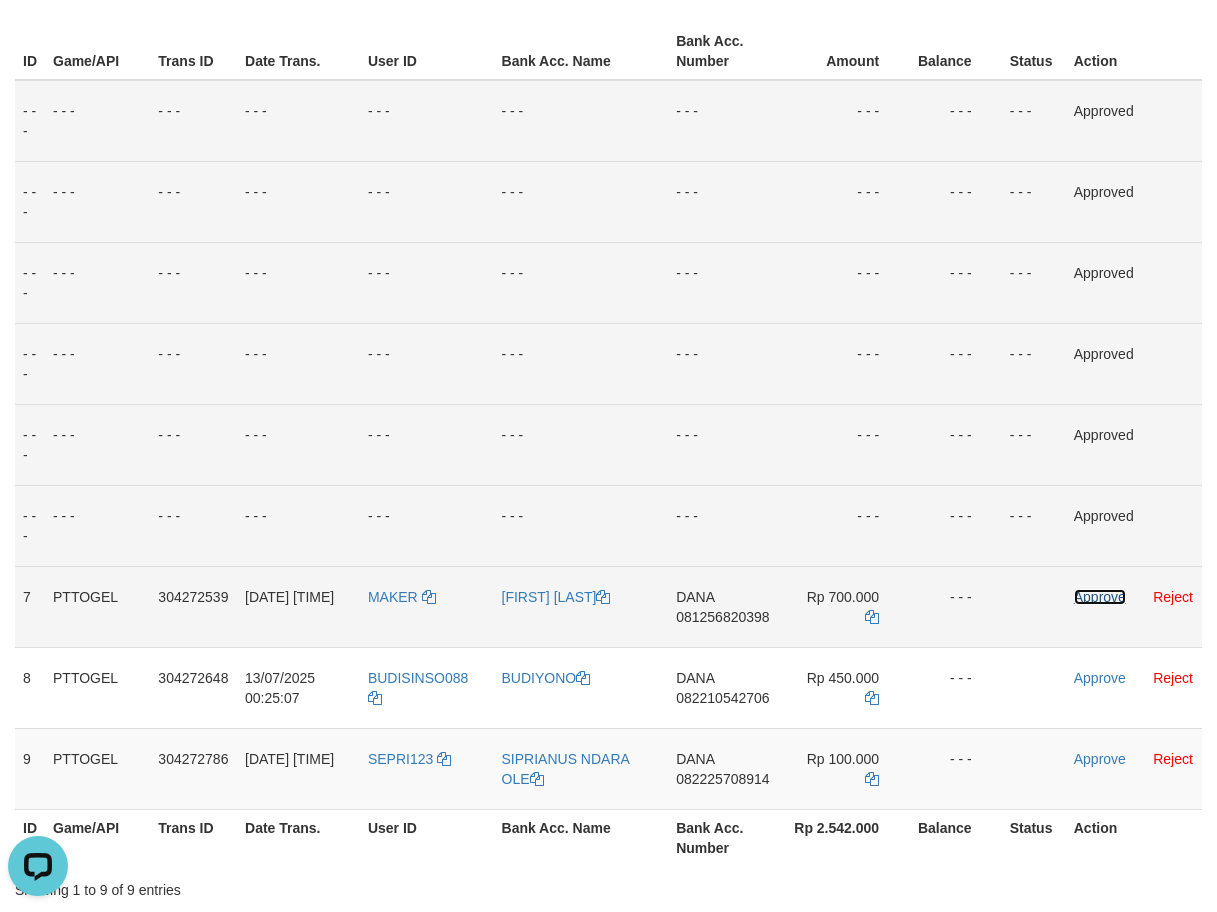 click on "Approve" at bounding box center (1100, 597) 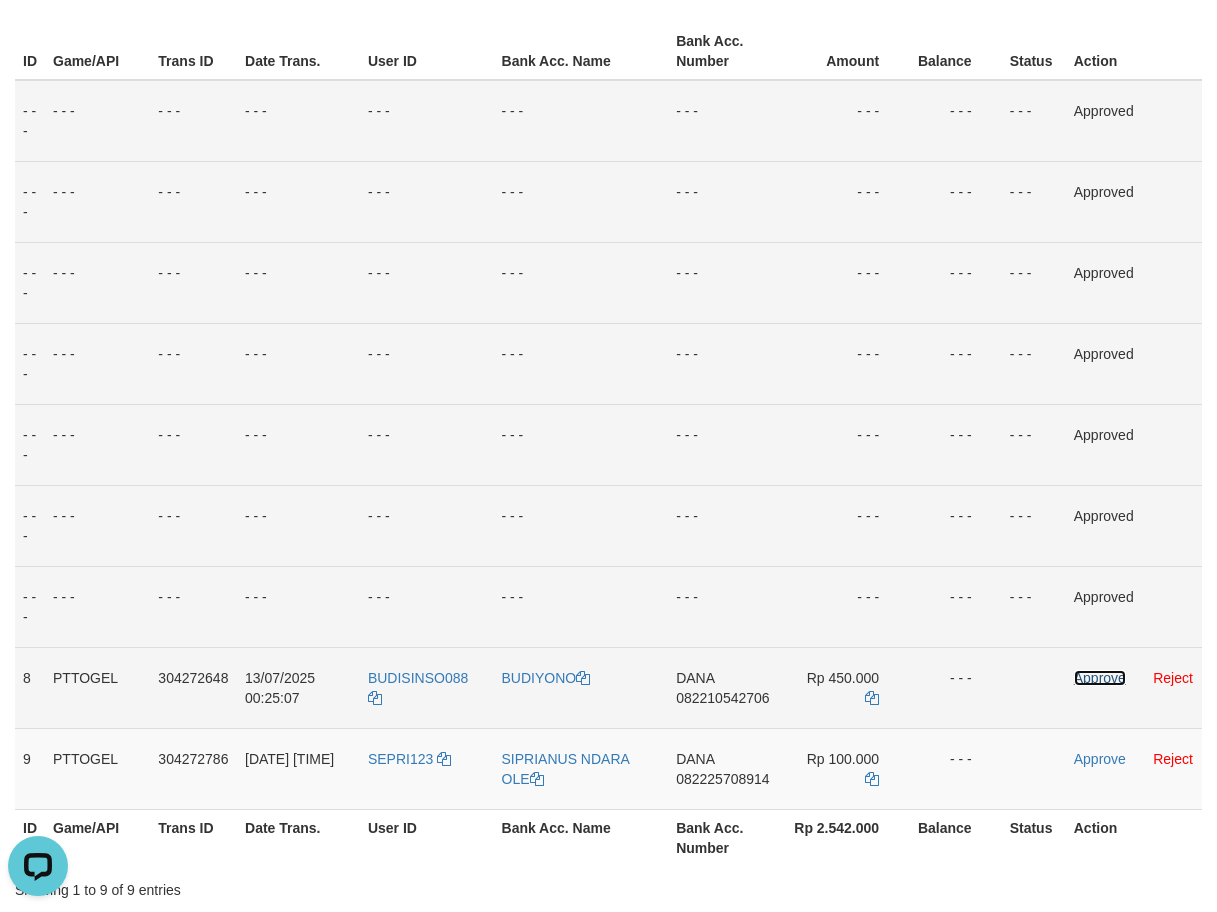 click on "Approve" at bounding box center [1100, 678] 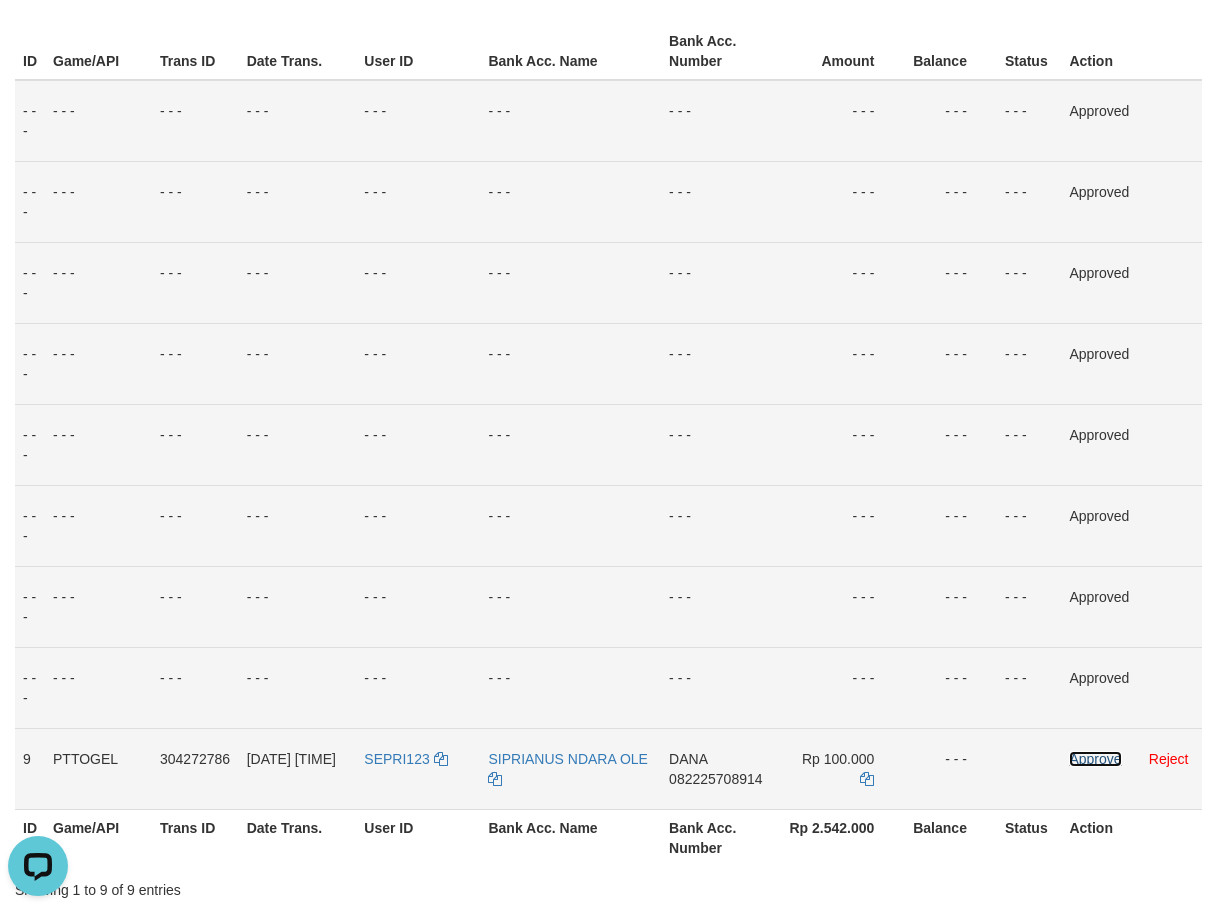 click on "Approve" at bounding box center [1095, 759] 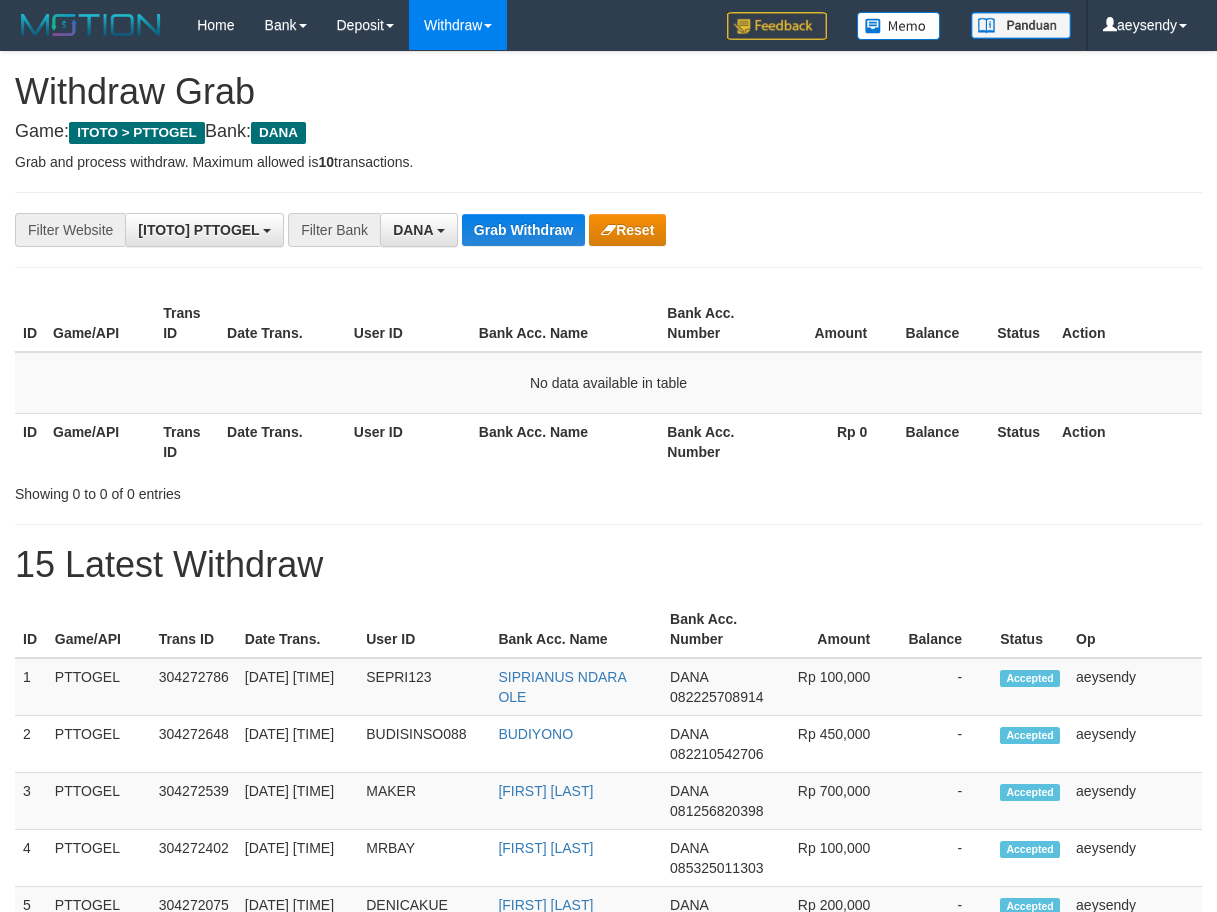 scroll, scrollTop: 0, scrollLeft: 0, axis: both 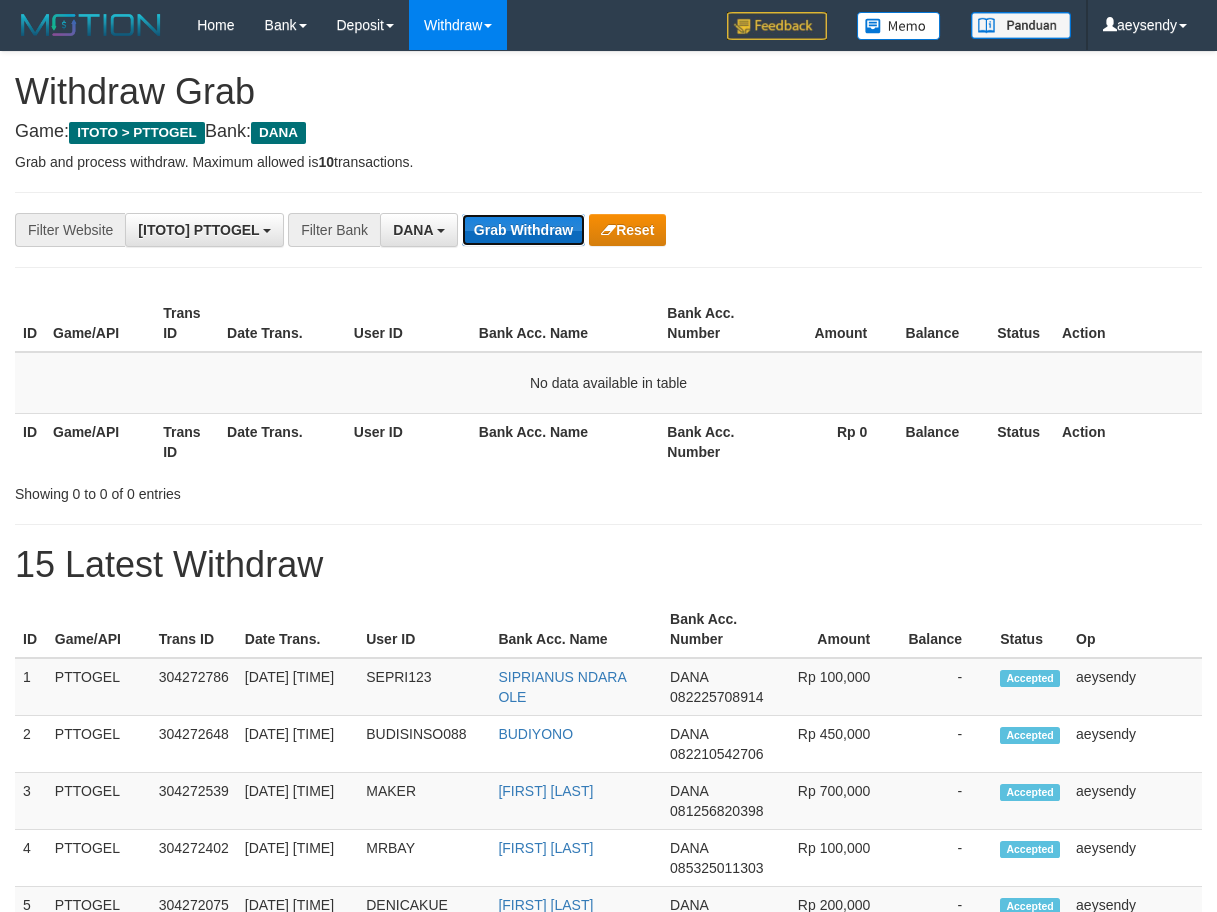 click on "Grab Withdraw" at bounding box center (523, 230) 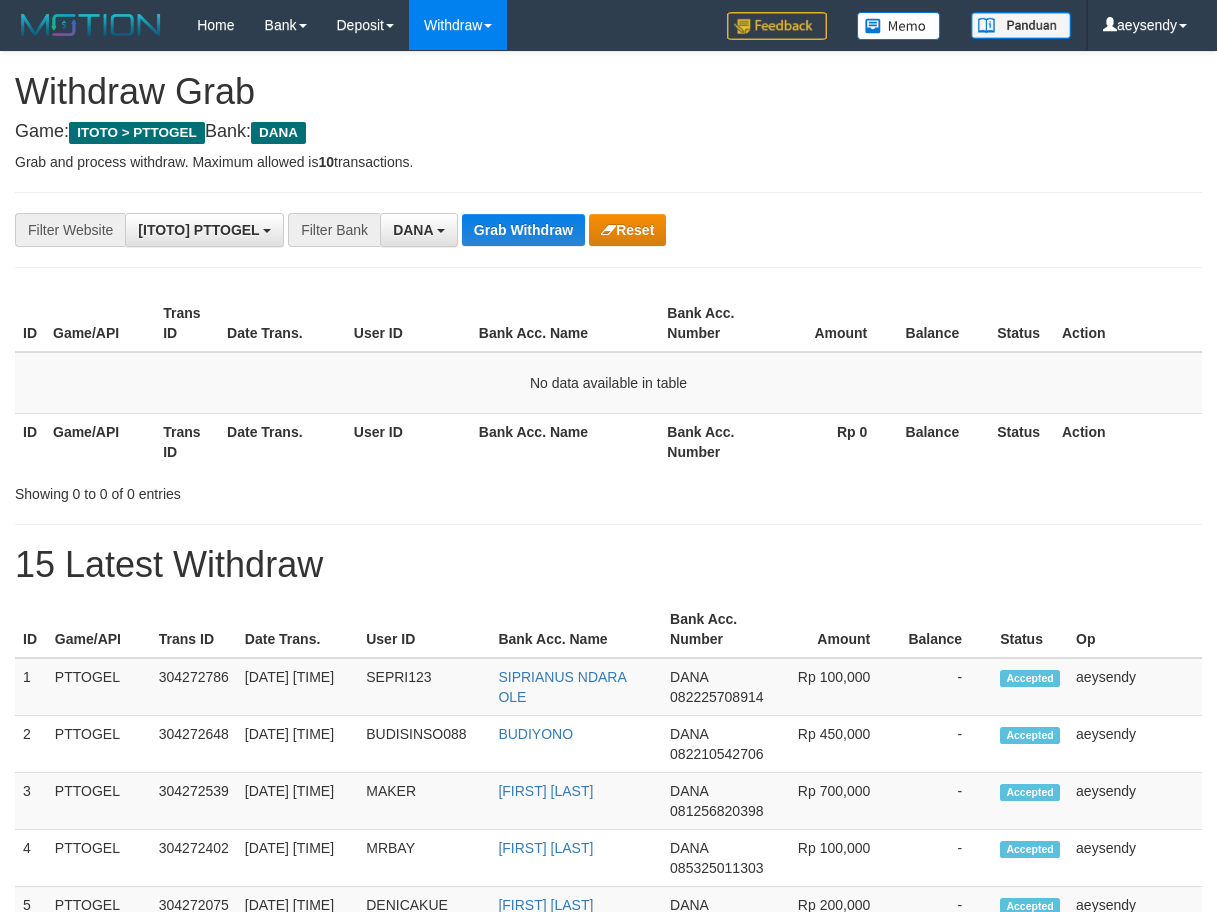 scroll, scrollTop: 0, scrollLeft: 0, axis: both 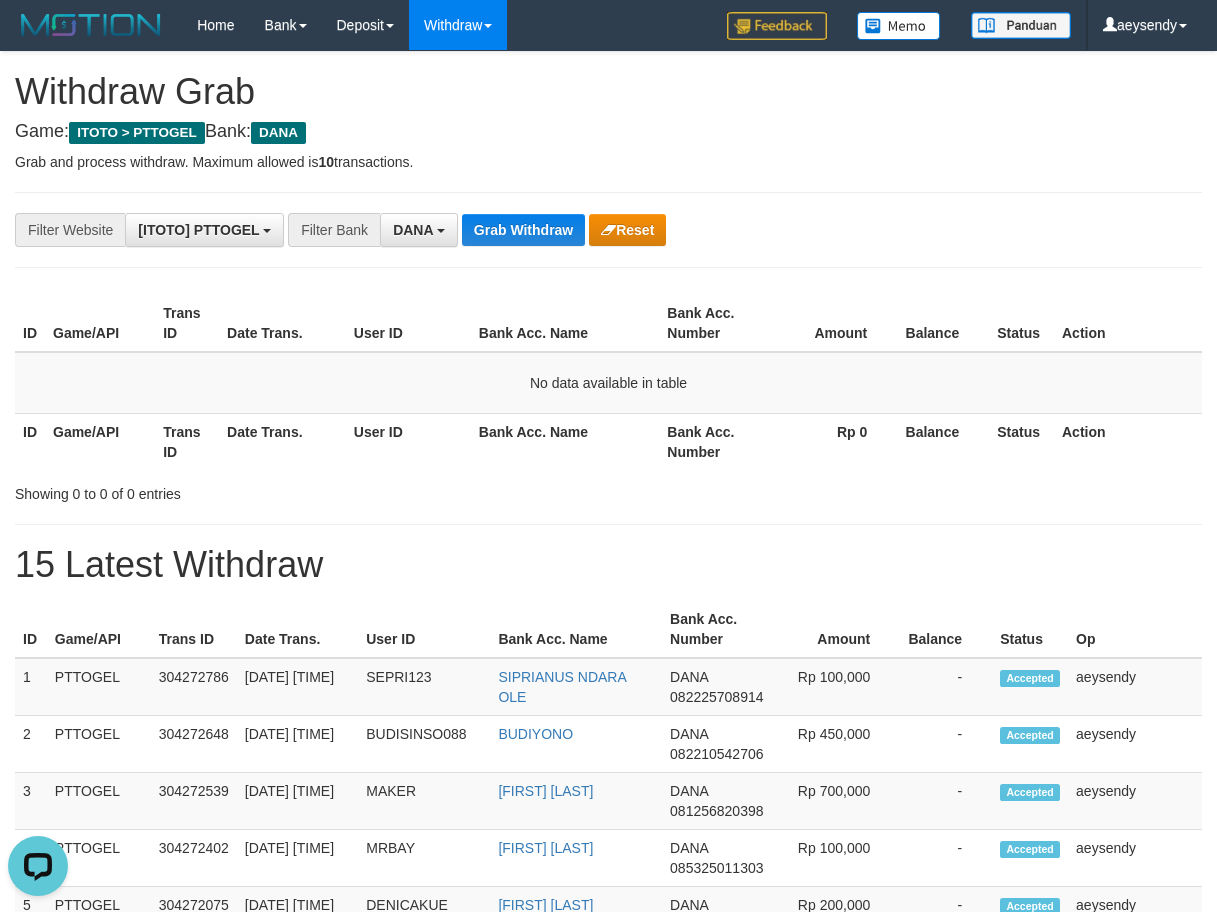 click on "**********" at bounding box center (608, 799) 